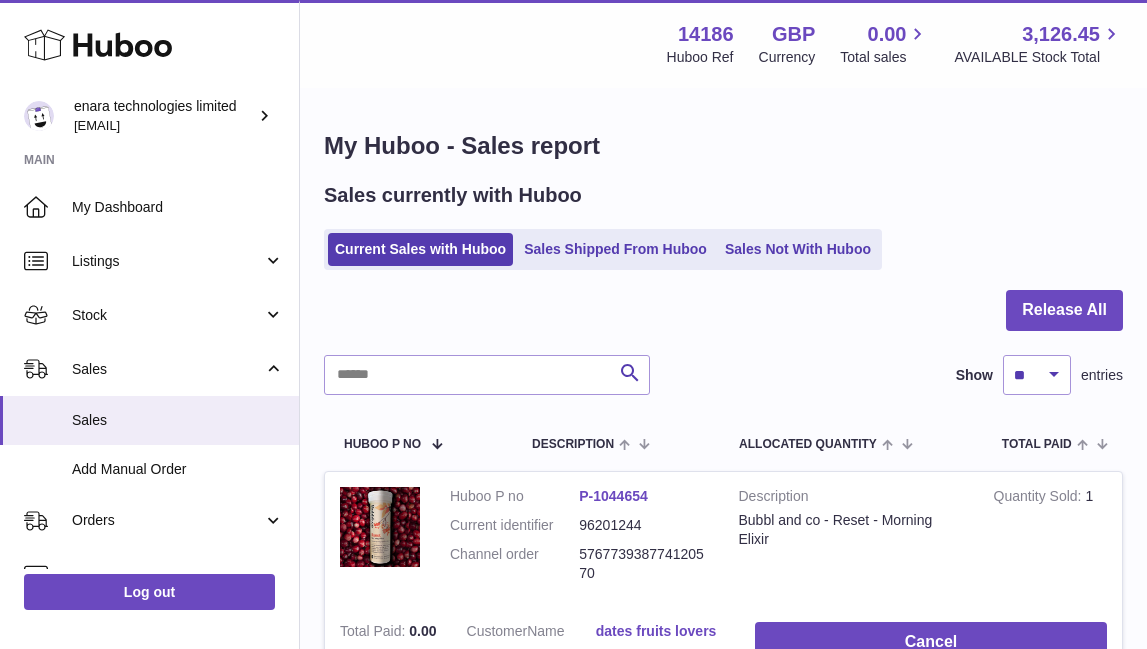scroll, scrollTop: 0, scrollLeft: 0, axis: both 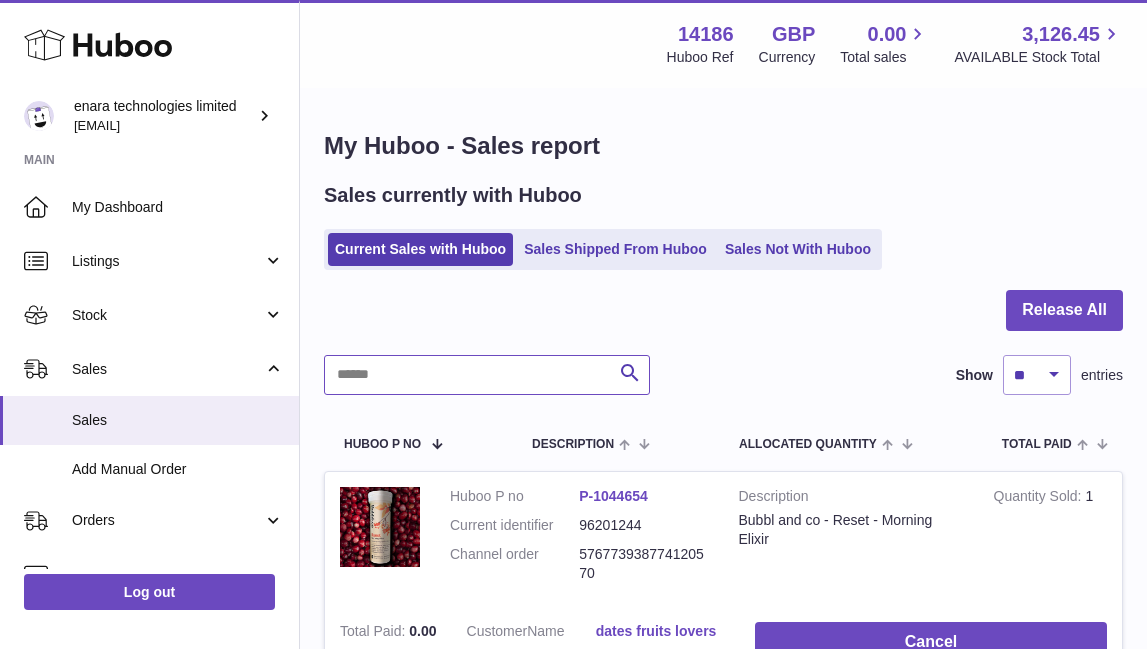 click at bounding box center [487, 375] 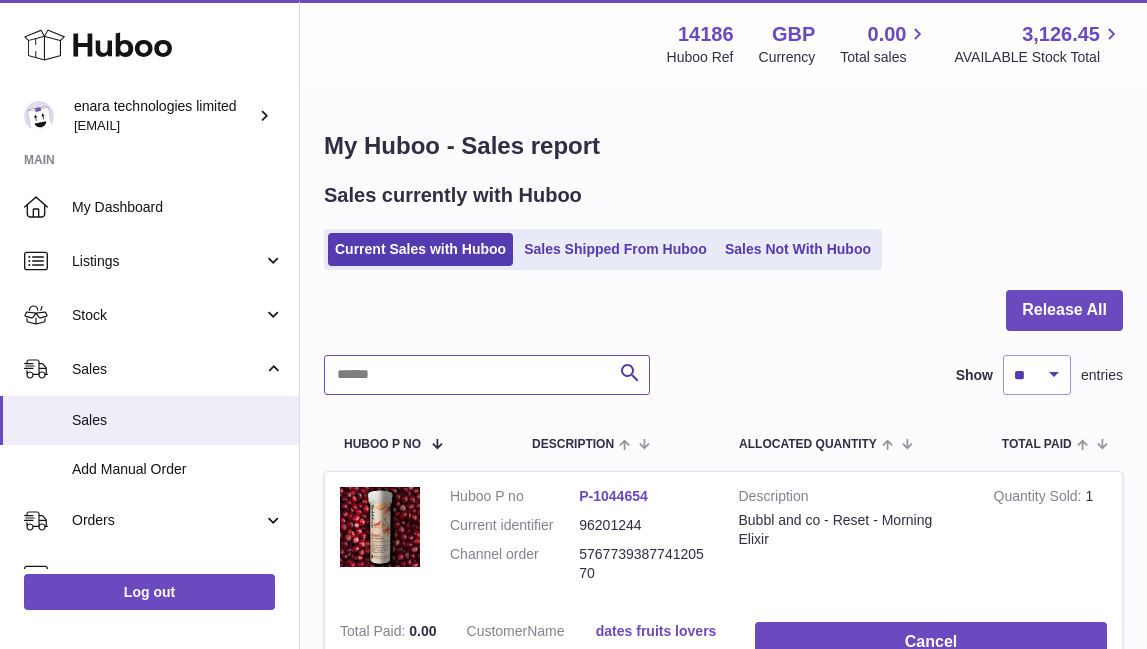 paste on "**********" 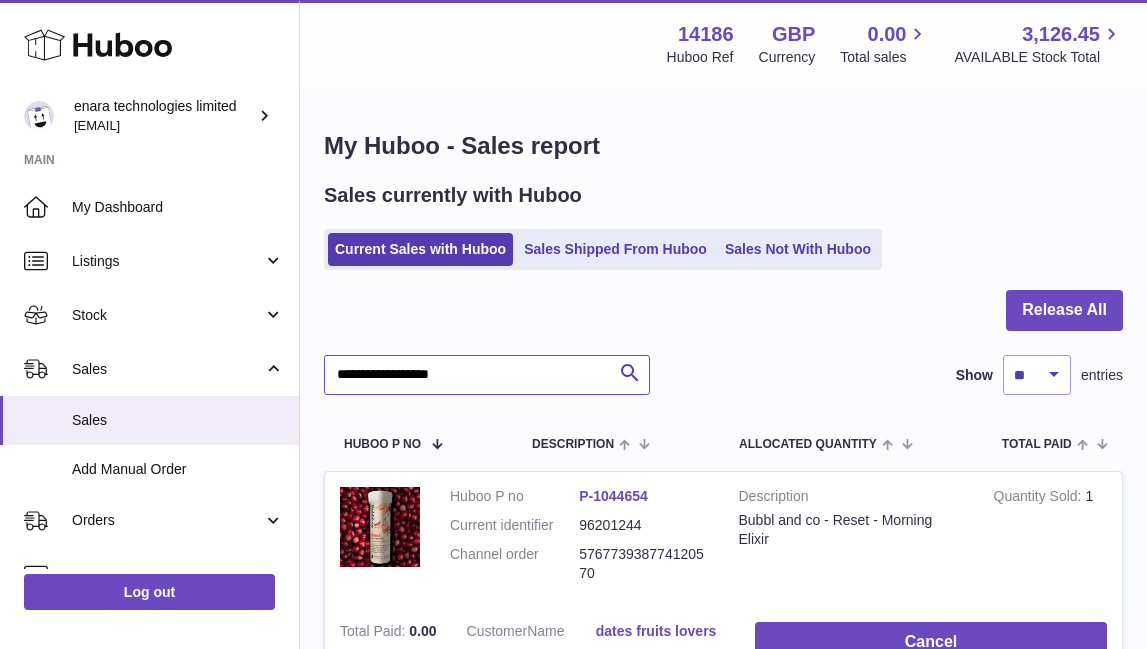 type on "**********" 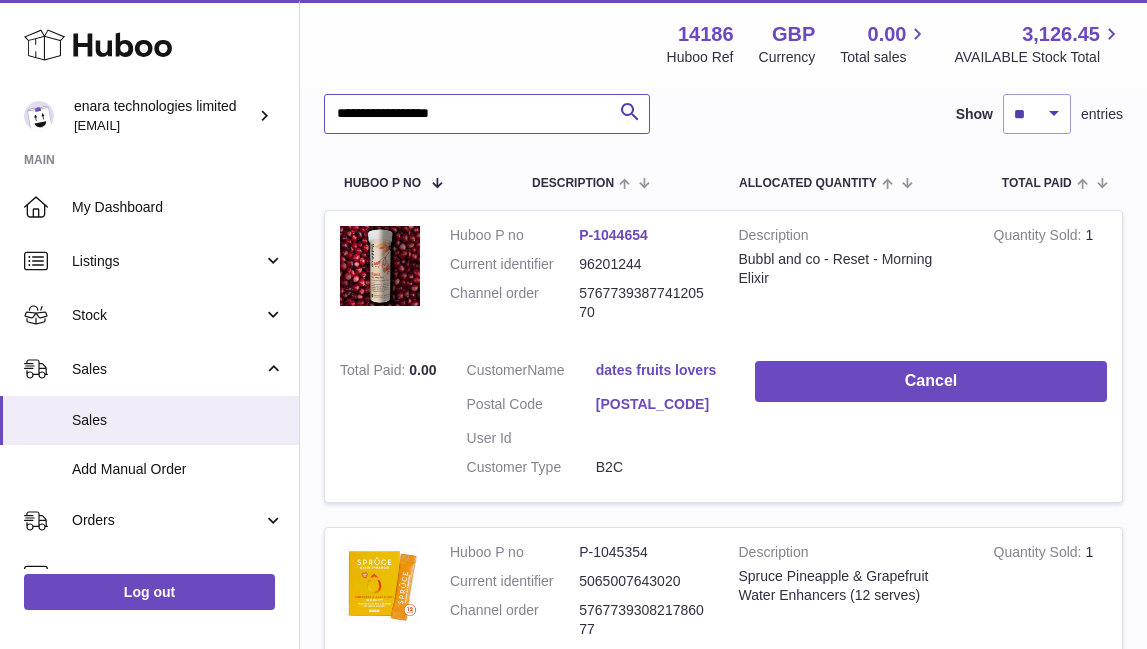 scroll, scrollTop: 281, scrollLeft: 0, axis: vertical 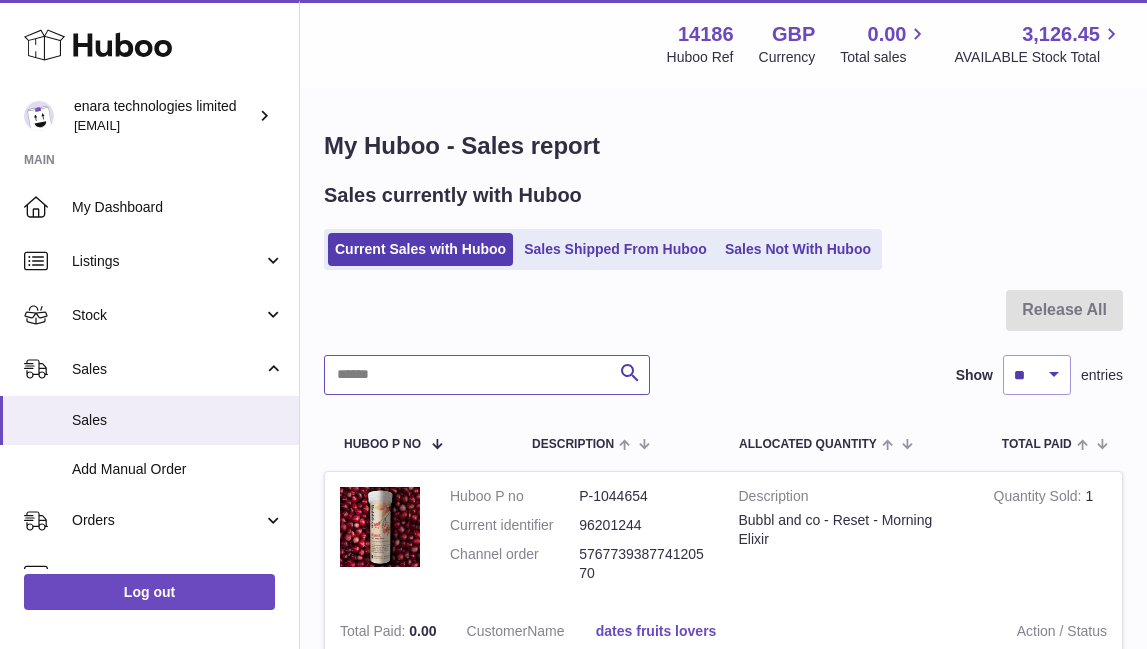 click at bounding box center [487, 375] 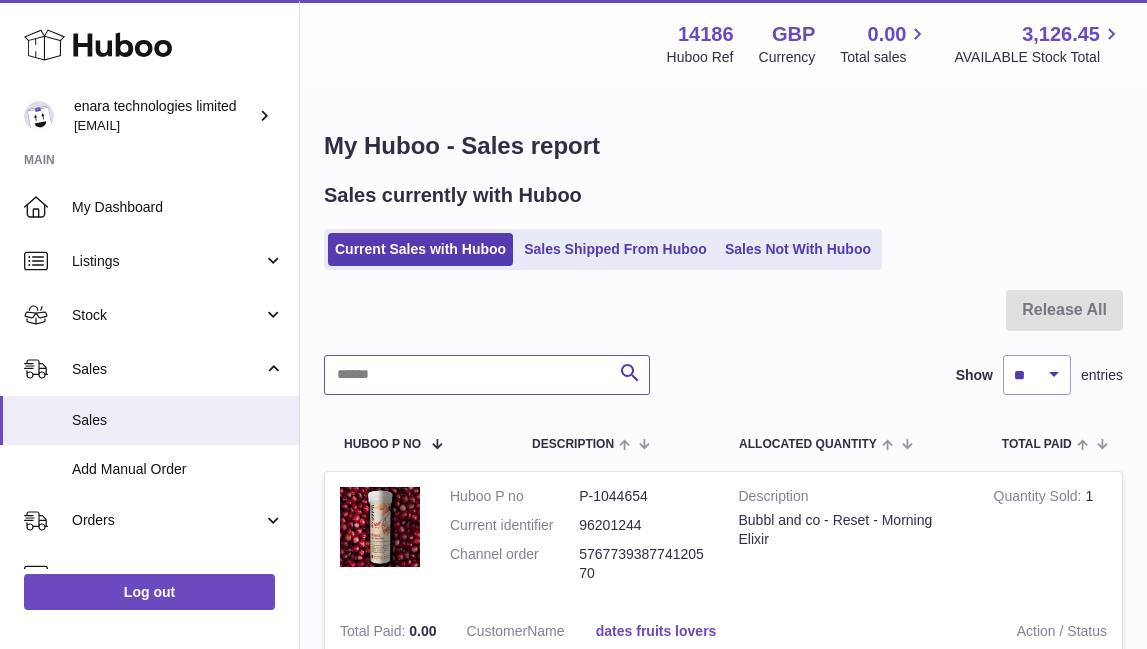 paste on "**********" 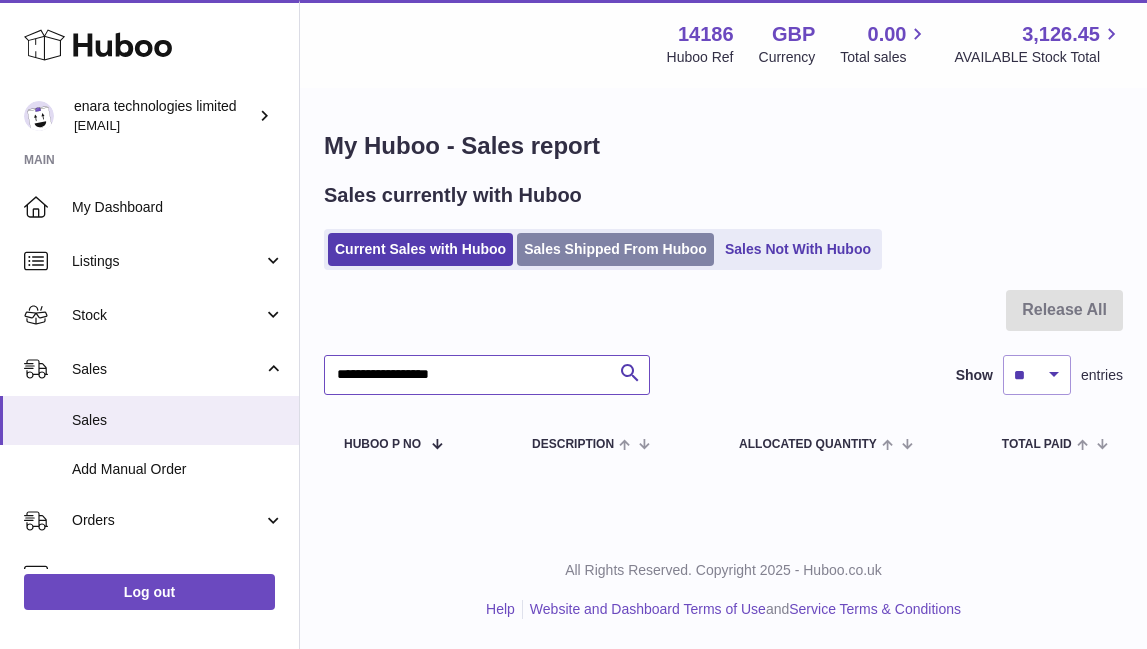 type on "**********" 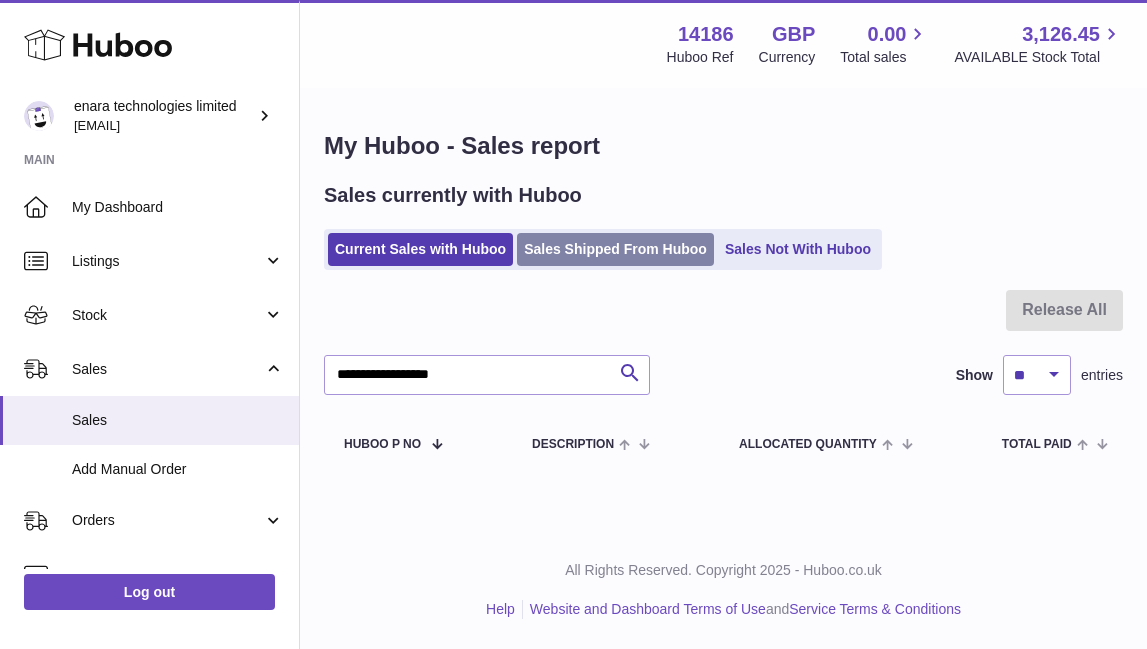 click on "Sales Shipped From Huboo" at bounding box center [615, 249] 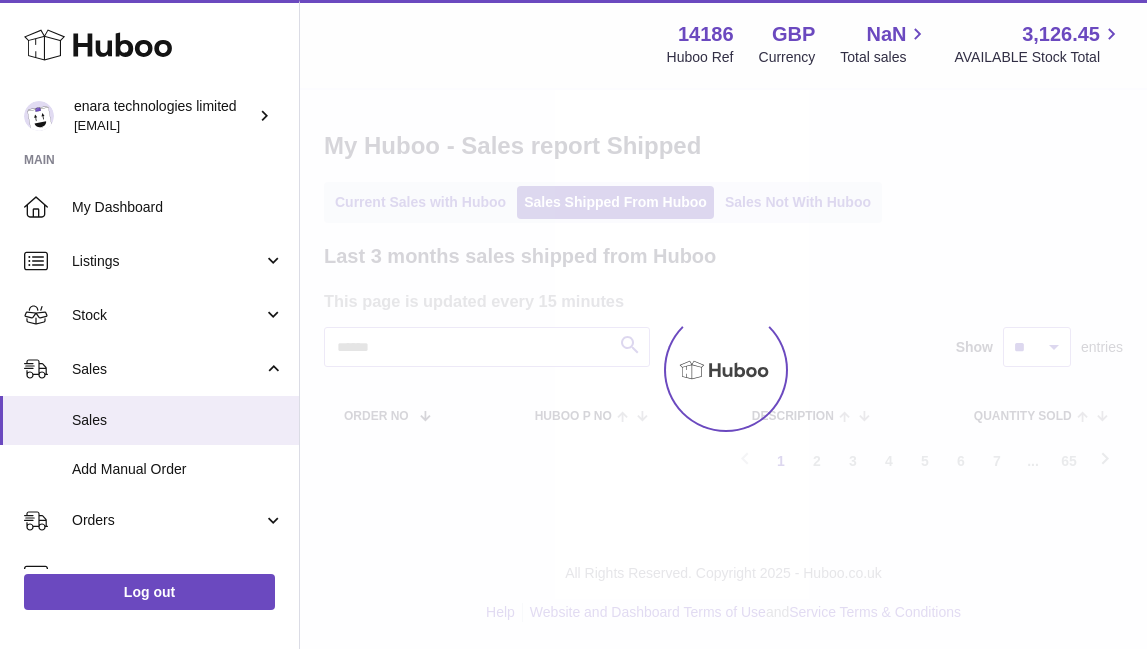scroll, scrollTop: 0, scrollLeft: 0, axis: both 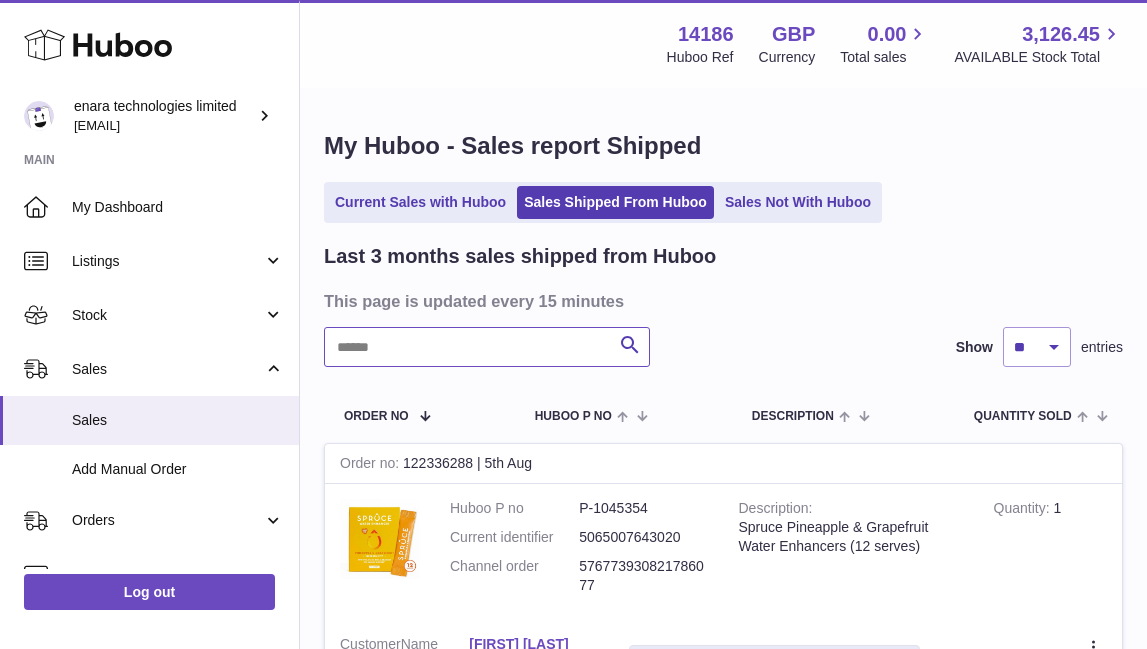 click at bounding box center [487, 347] 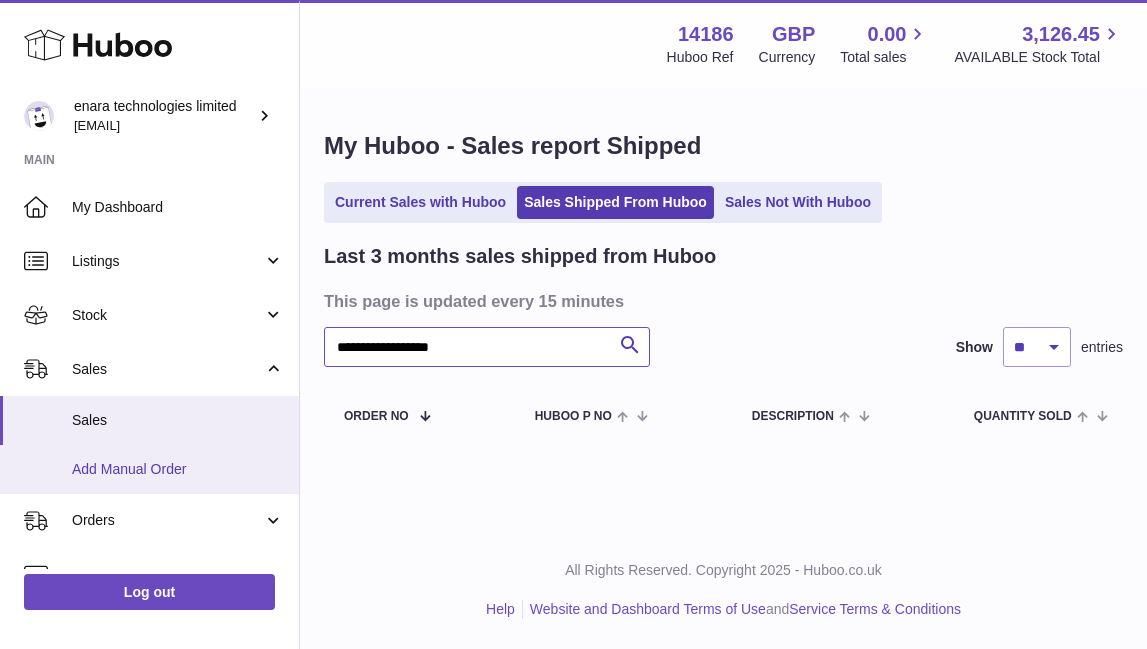 type on "**********" 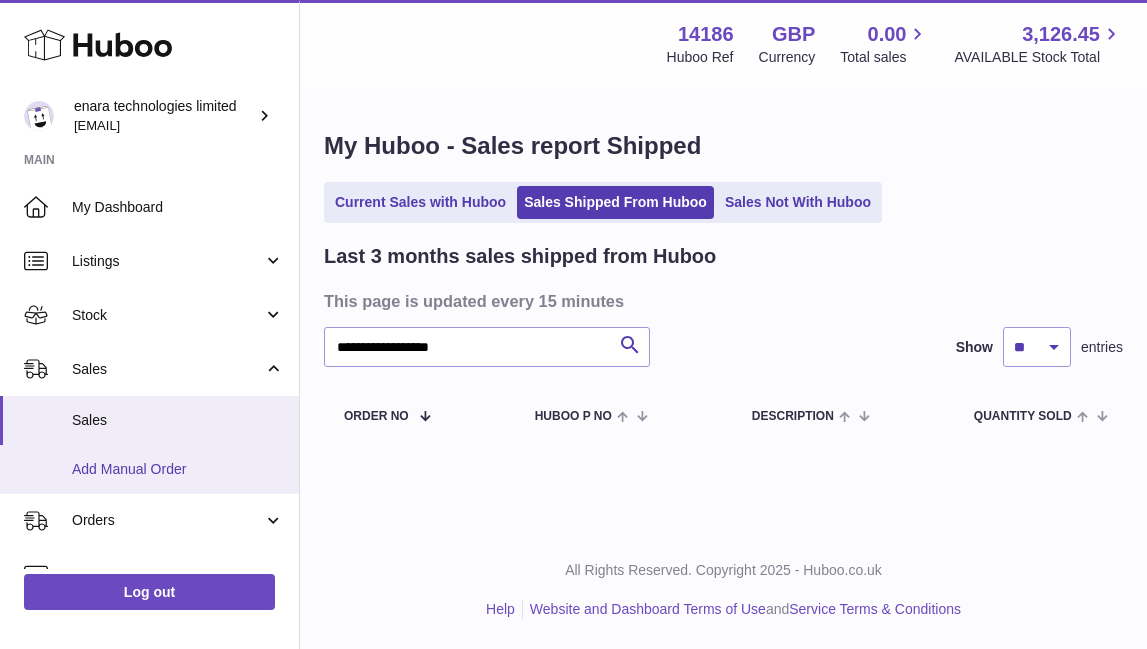 click on "Add Manual Order" at bounding box center (178, 469) 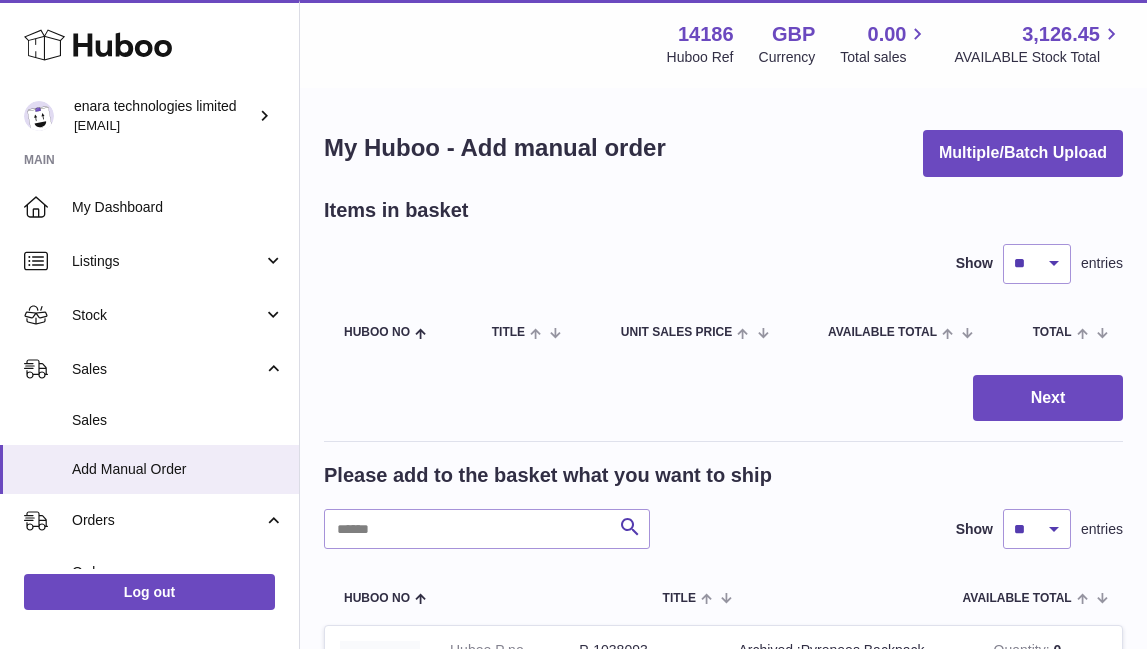 scroll, scrollTop: 0, scrollLeft: 0, axis: both 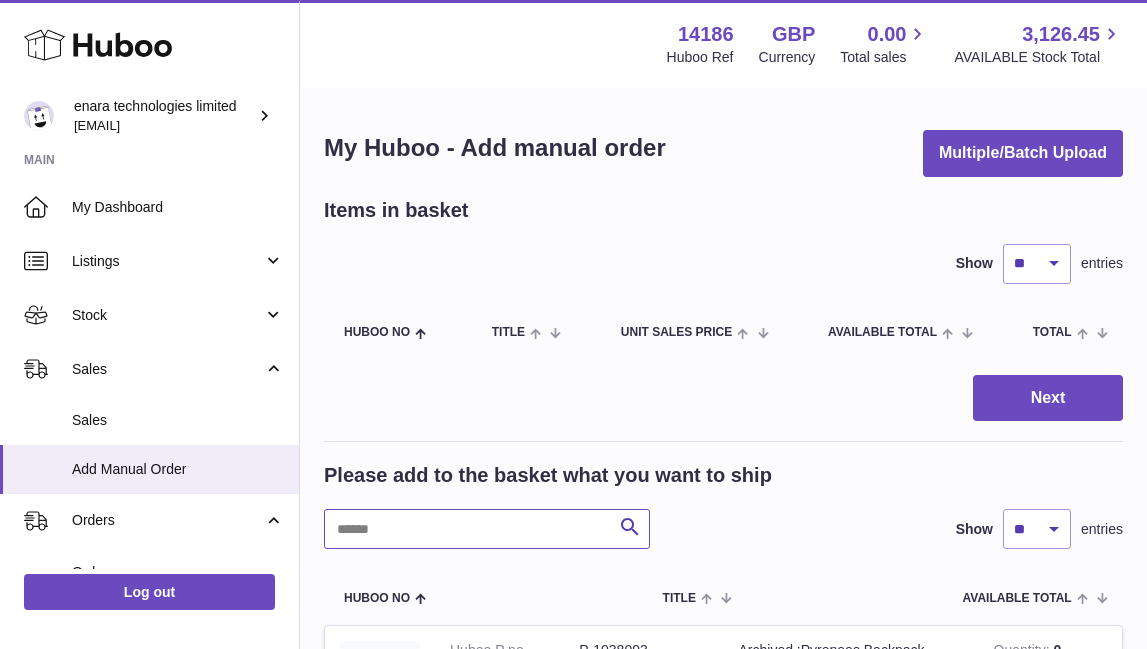 click at bounding box center [487, 529] 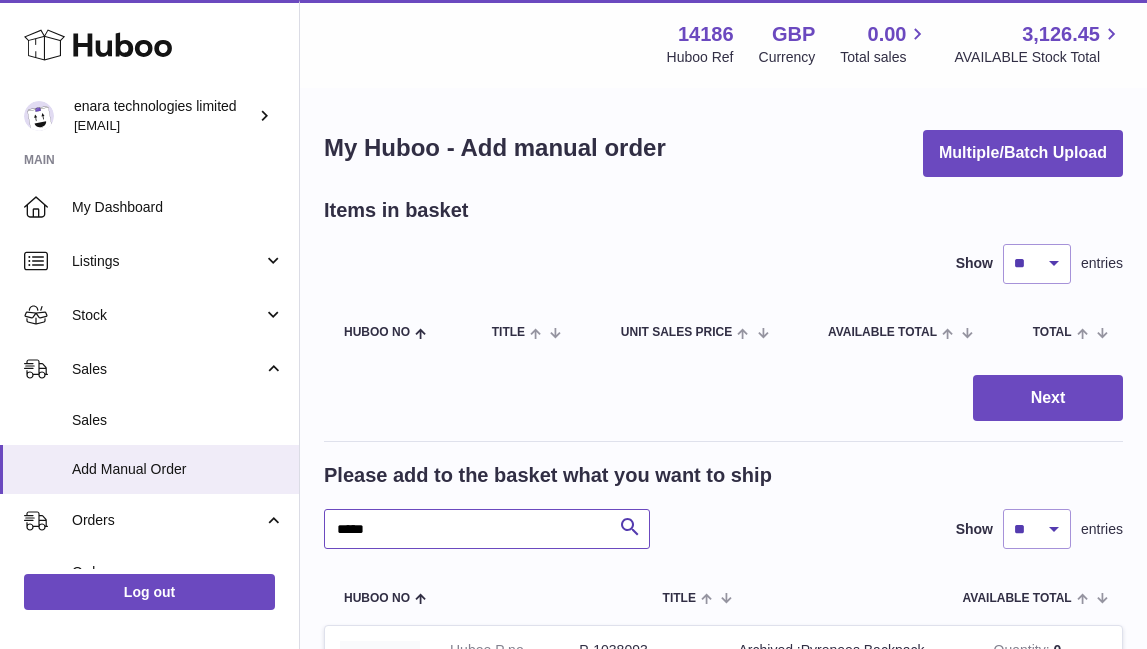type on "*****" 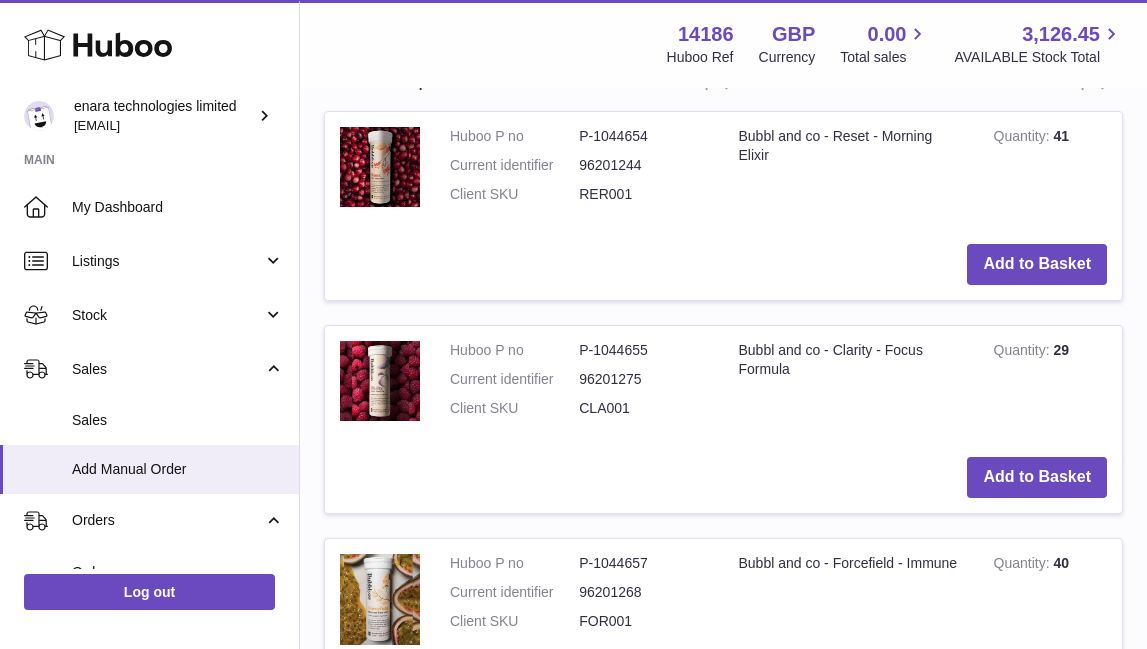 scroll, scrollTop: 515, scrollLeft: 0, axis: vertical 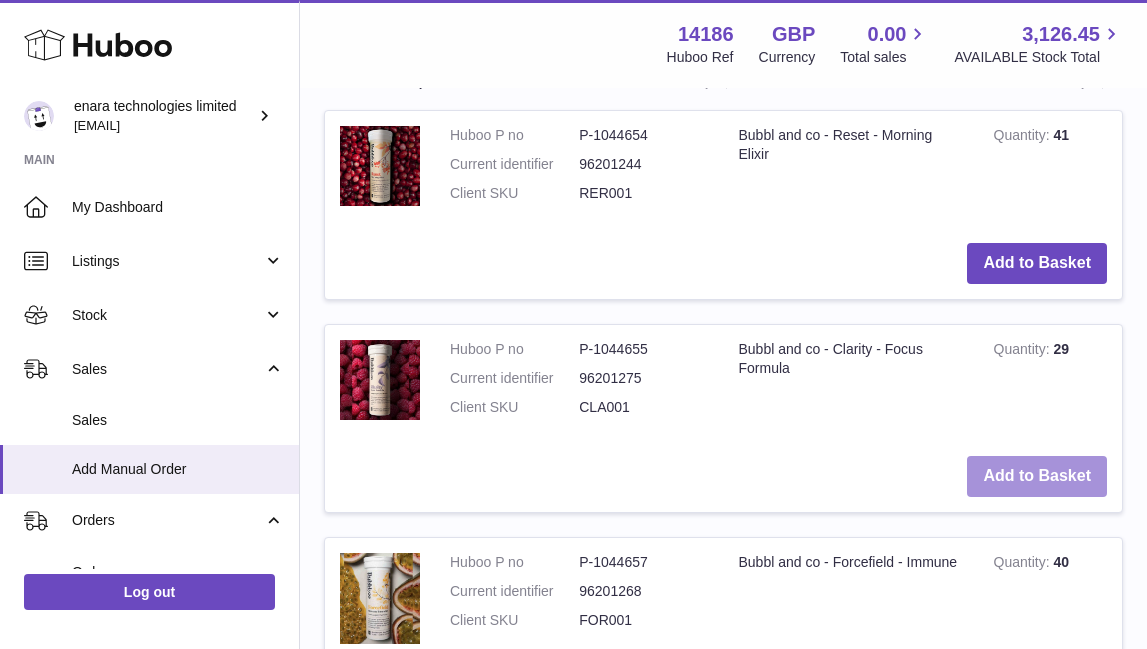 click on "Add to Basket" at bounding box center (1037, 476) 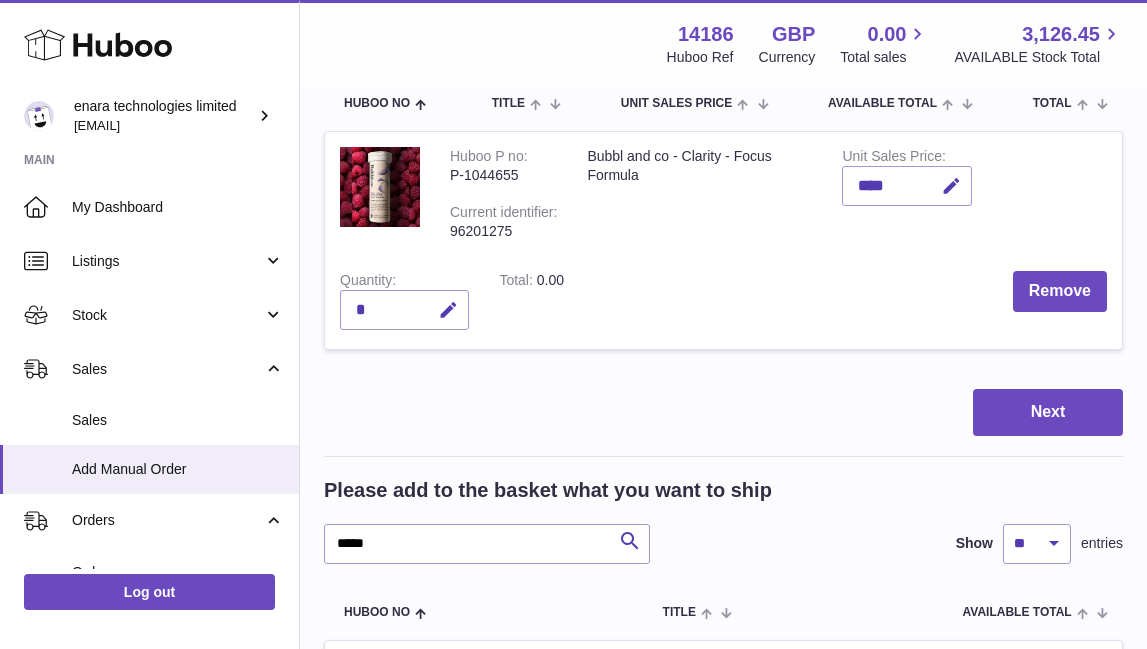 scroll, scrollTop: 209, scrollLeft: 0, axis: vertical 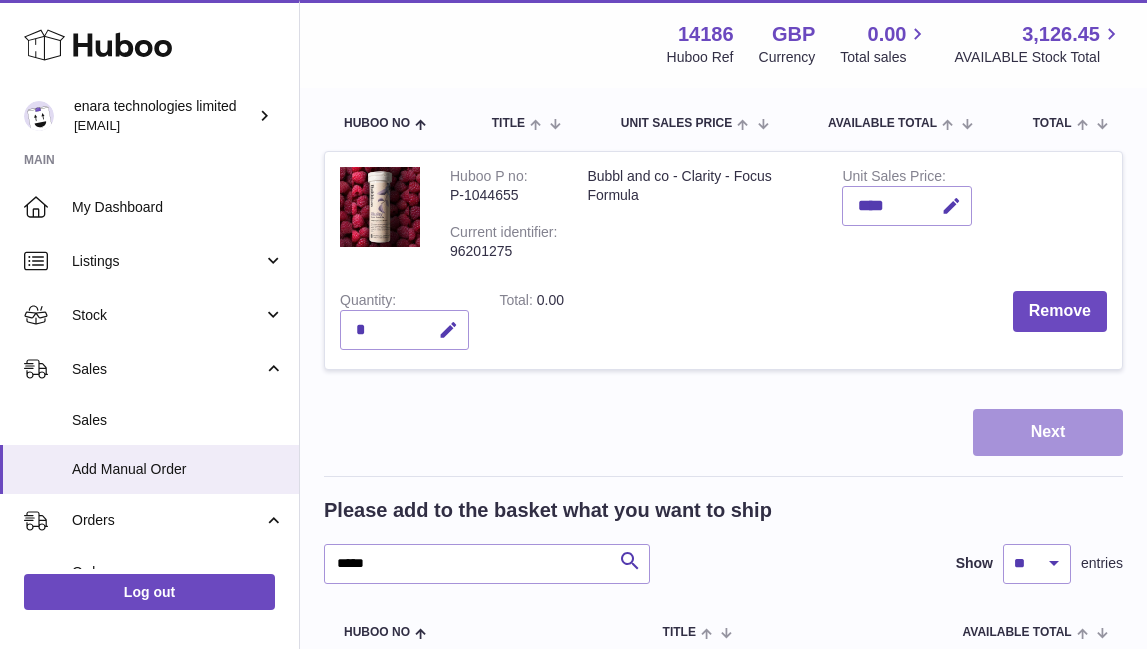 click on "Next" at bounding box center [1048, 432] 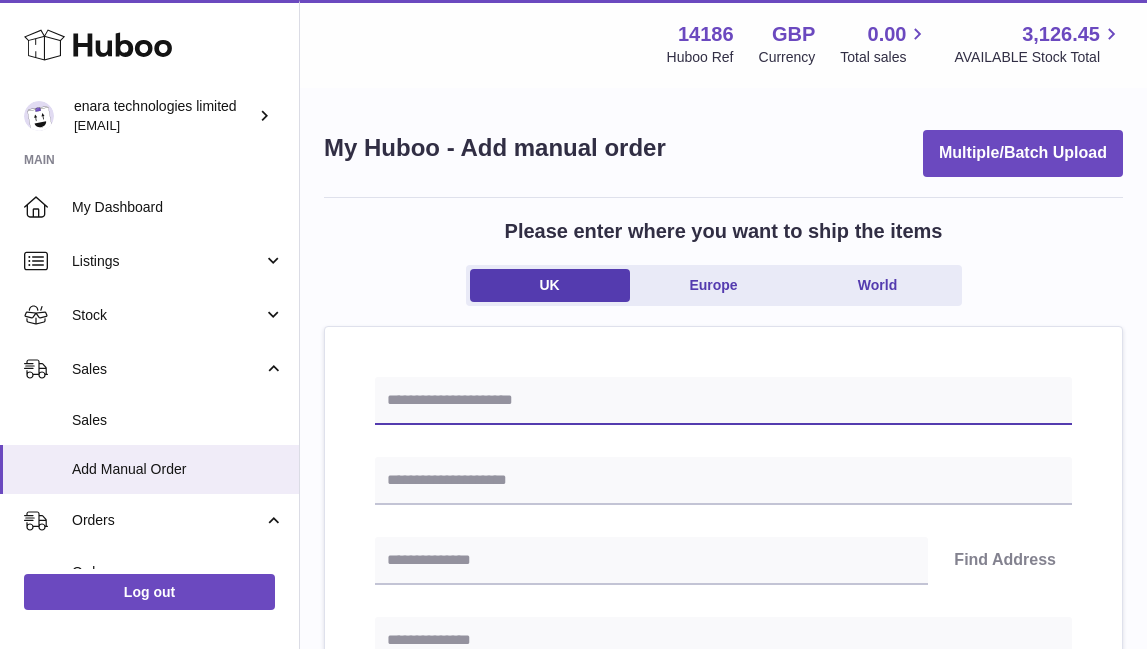 click at bounding box center (723, 401) 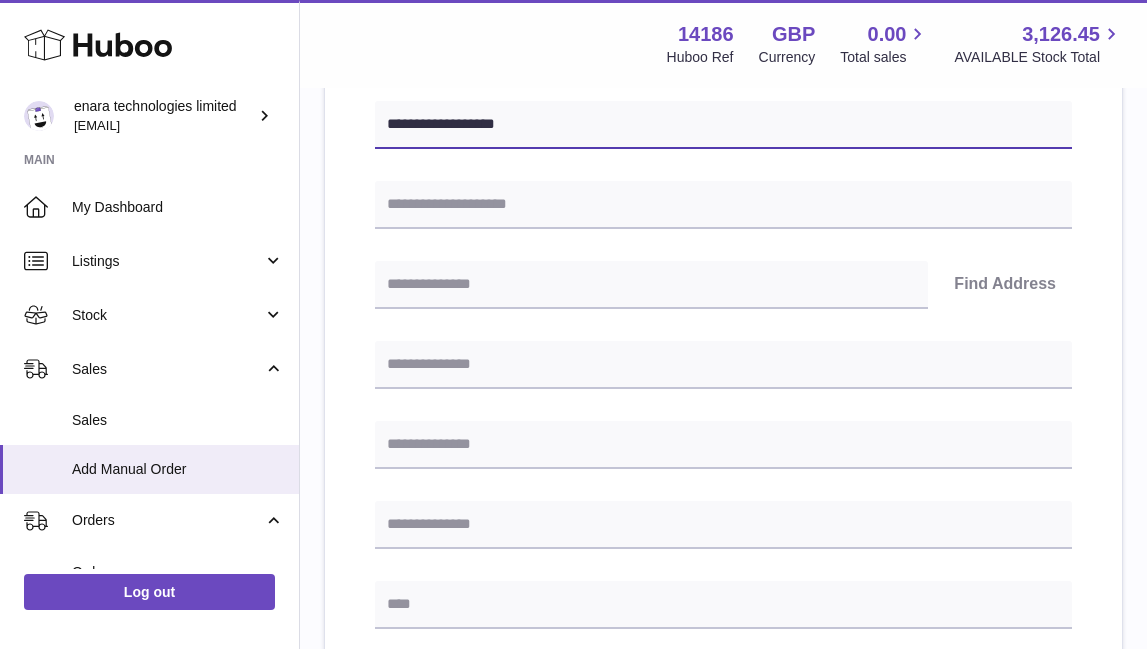 scroll, scrollTop: 331, scrollLeft: 0, axis: vertical 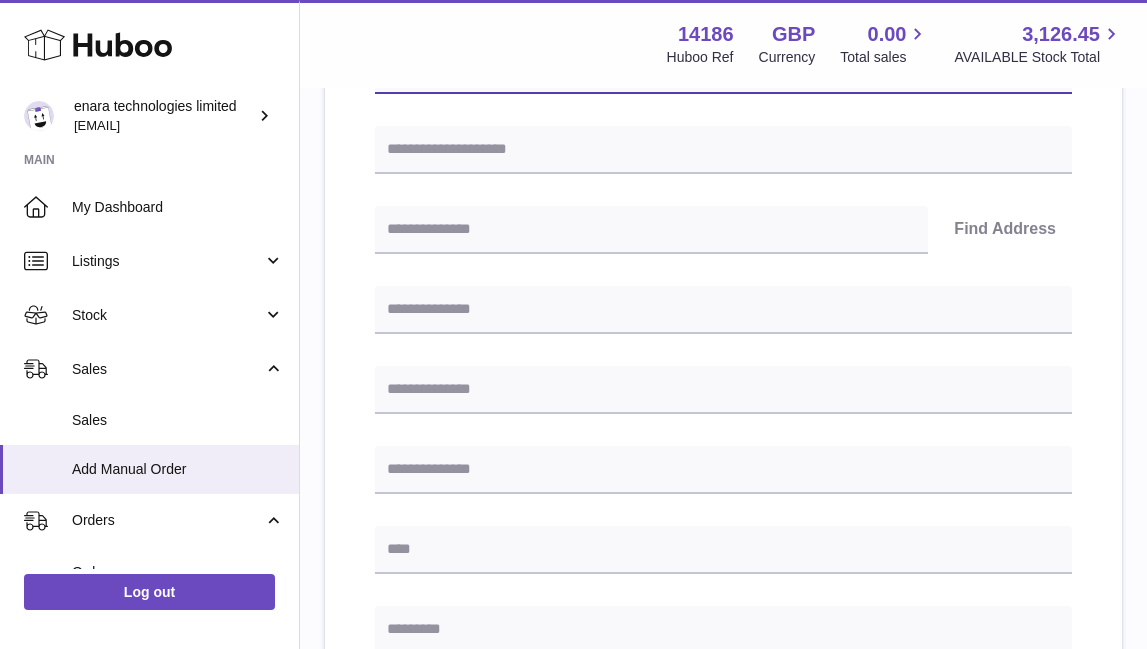 type on "**********" 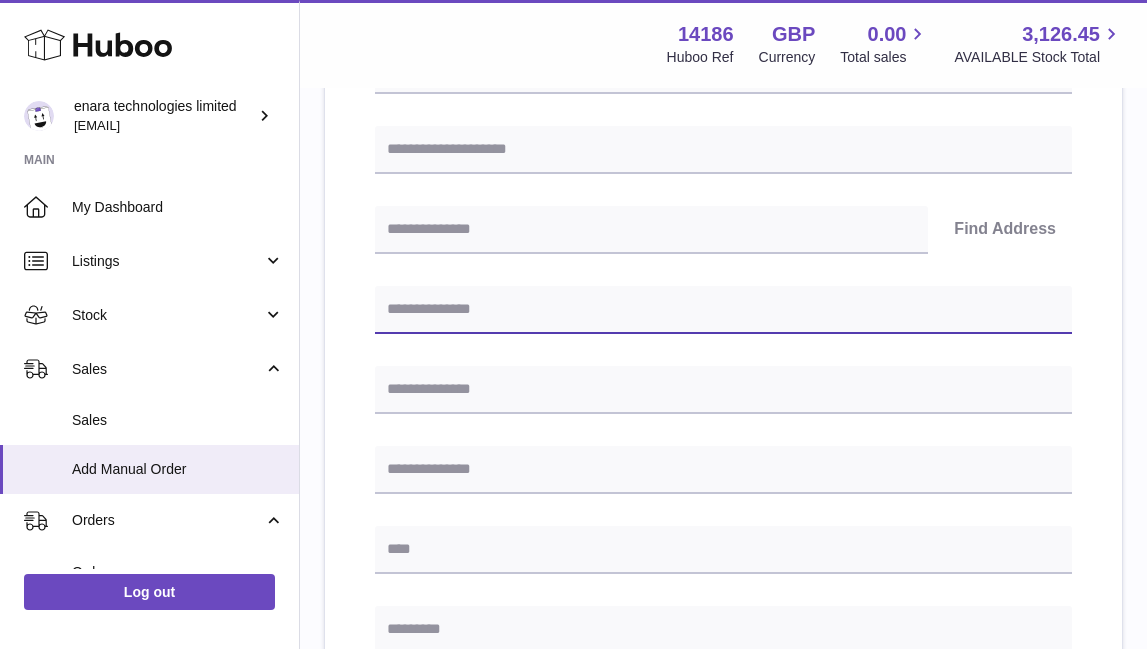 paste on "**********" 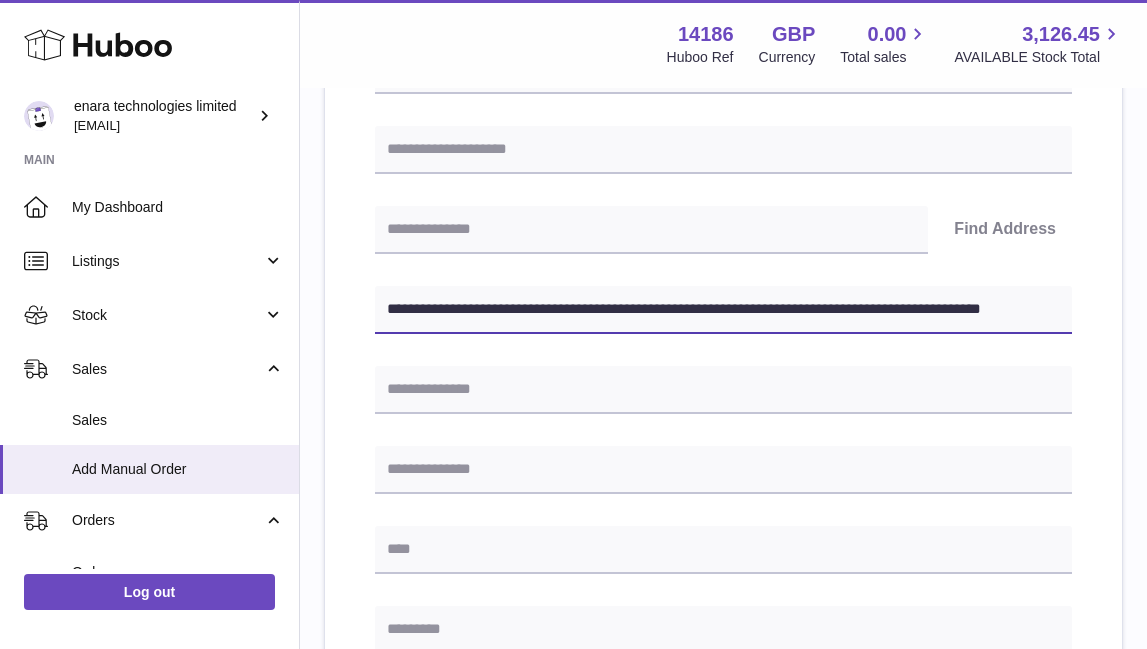 drag, startPoint x: 745, startPoint y: 308, endPoint x: 1070, endPoint y: 364, distance: 329.78934 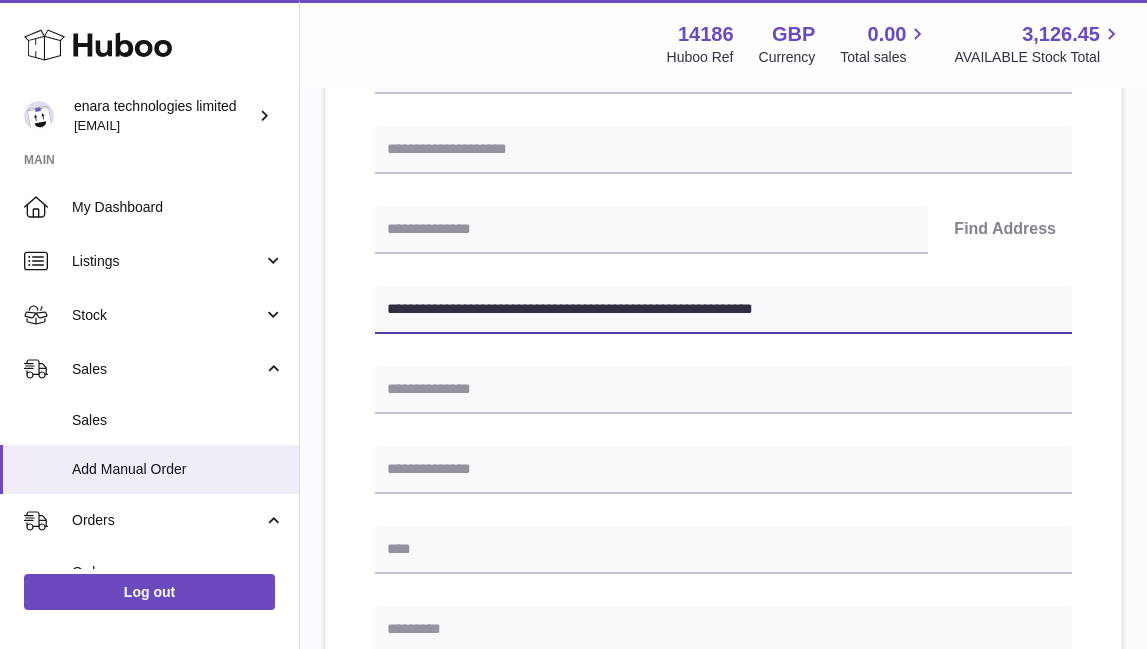 type on "**********" 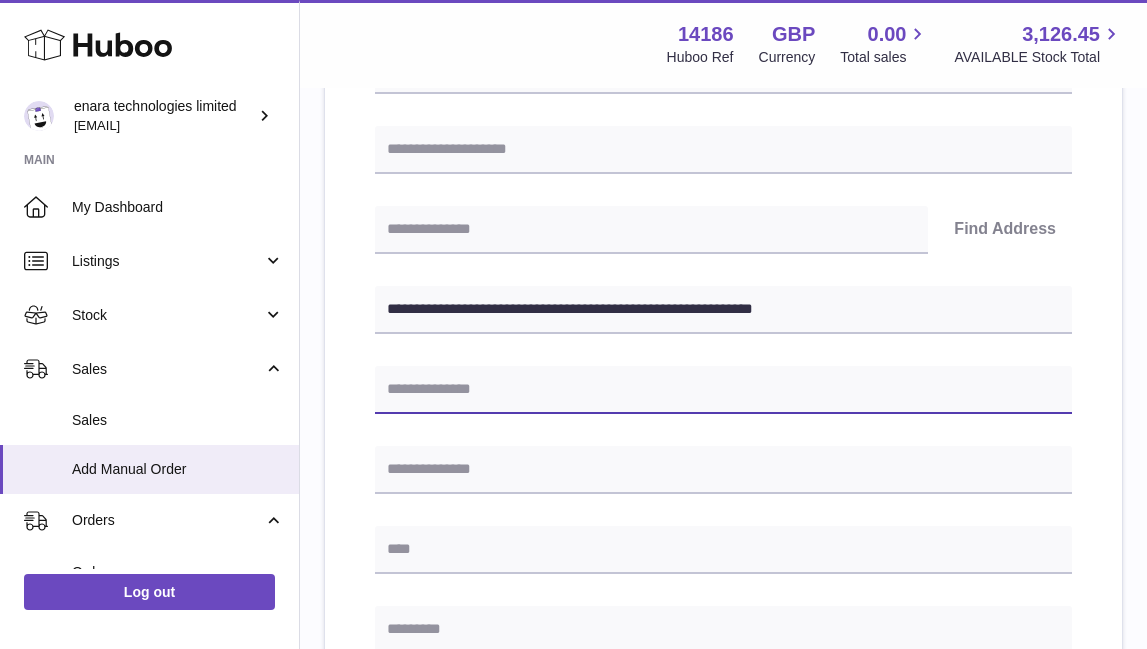 paste on "**********" 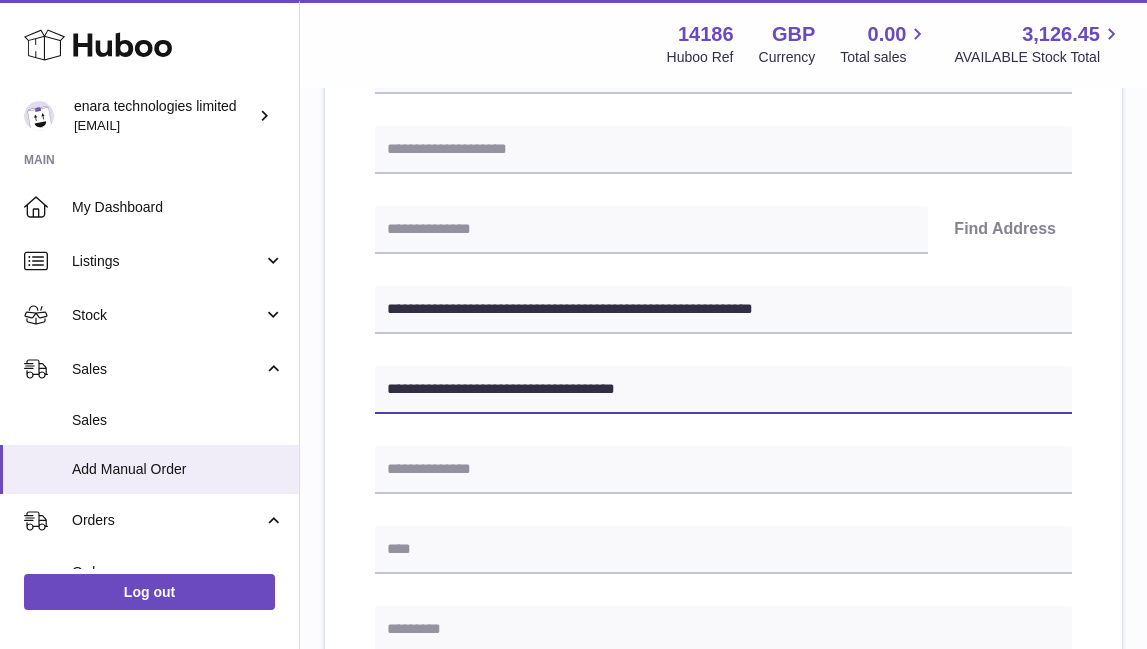 type on "**********" 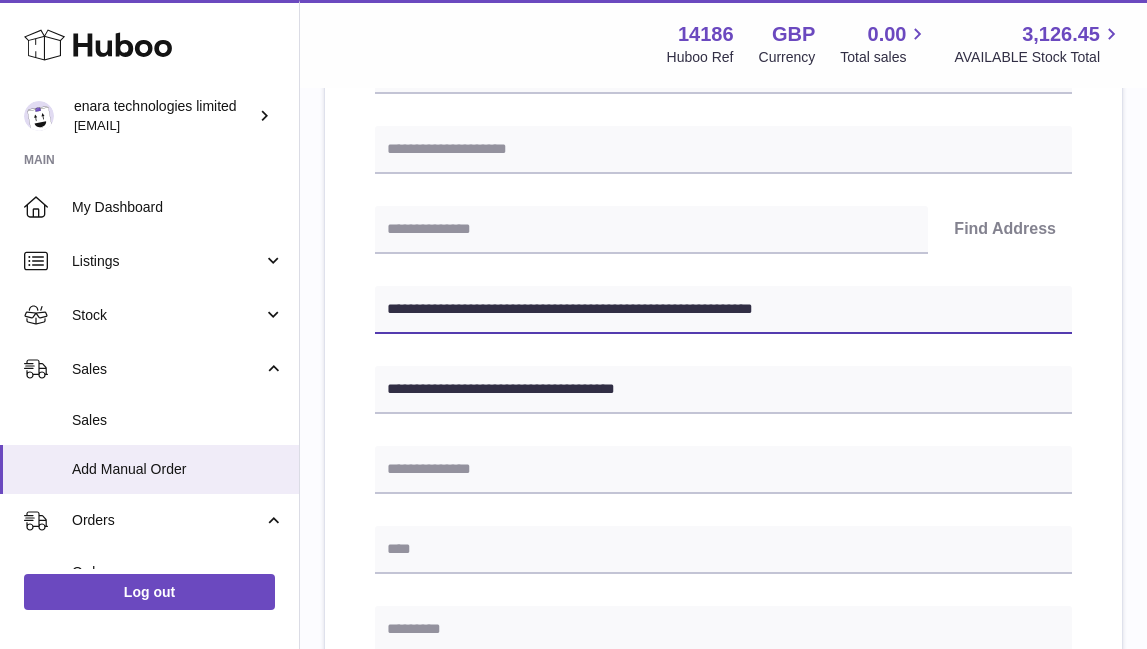 drag, startPoint x: 477, startPoint y: 313, endPoint x: 390, endPoint y: 312, distance: 87.005745 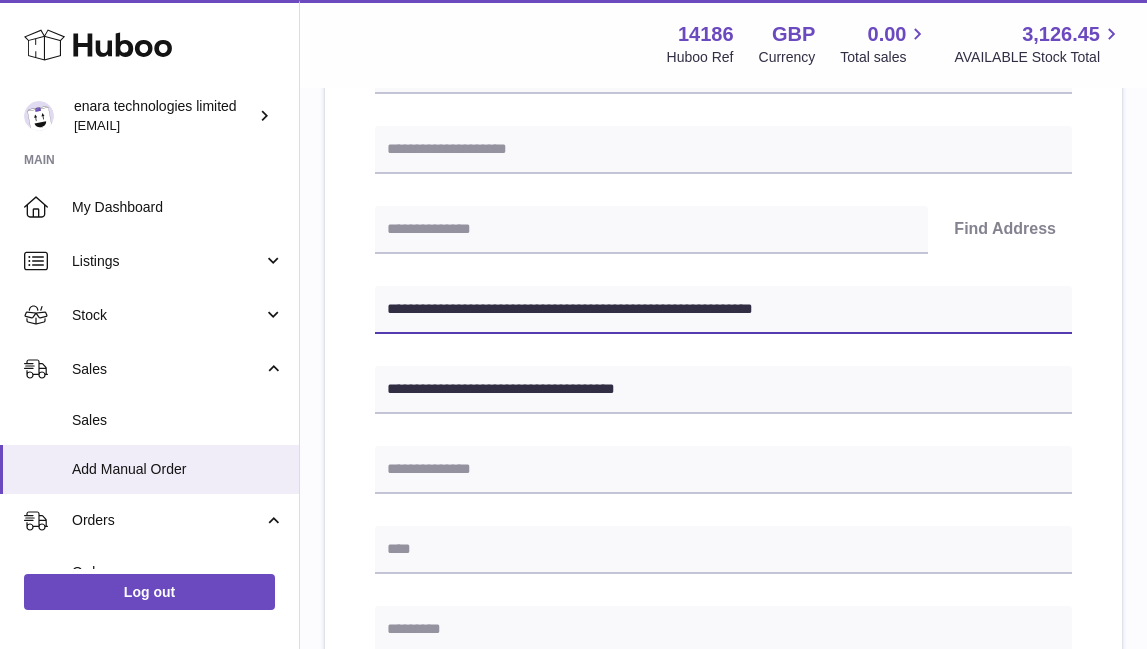 click on "**********" at bounding box center (723, 310) 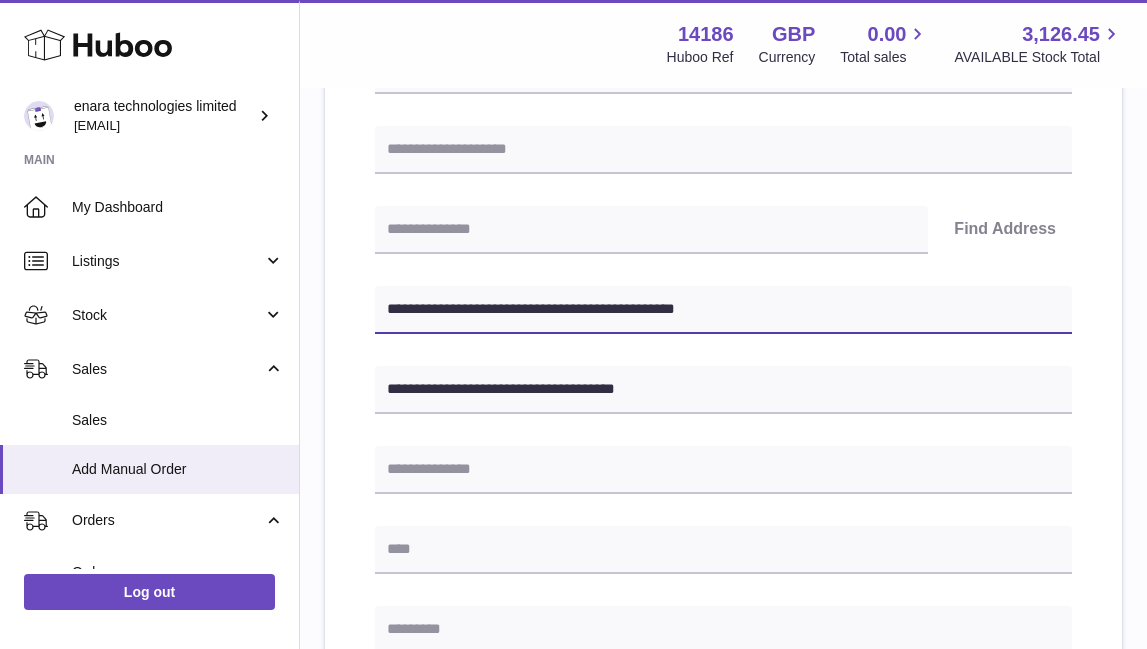 type on "**********" 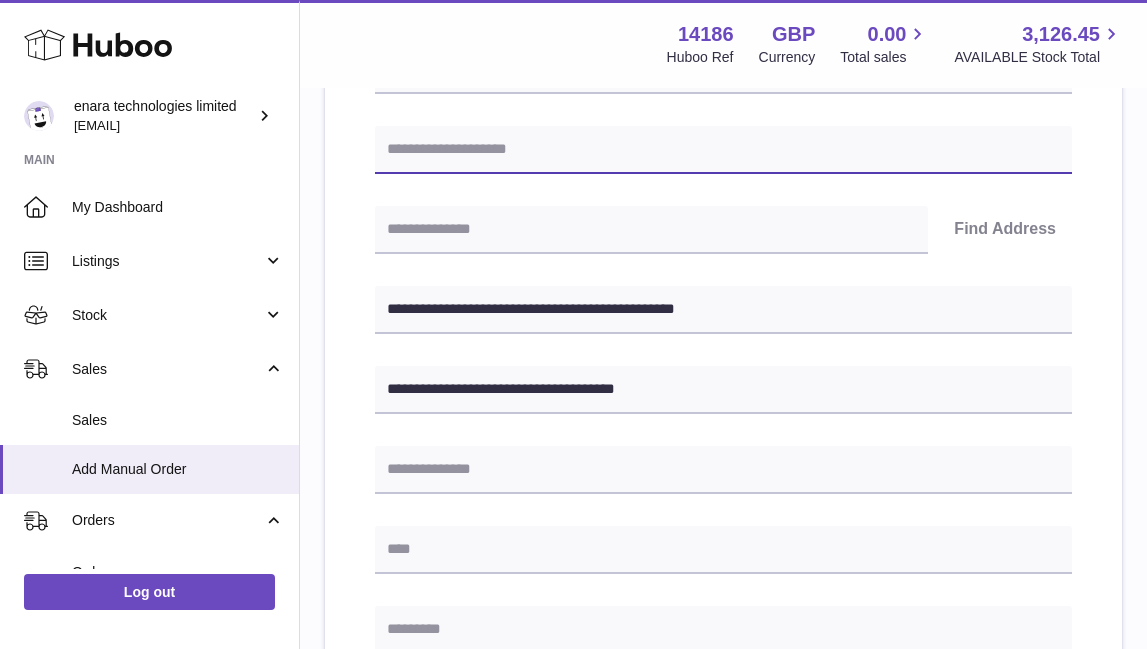 paste on "**********" 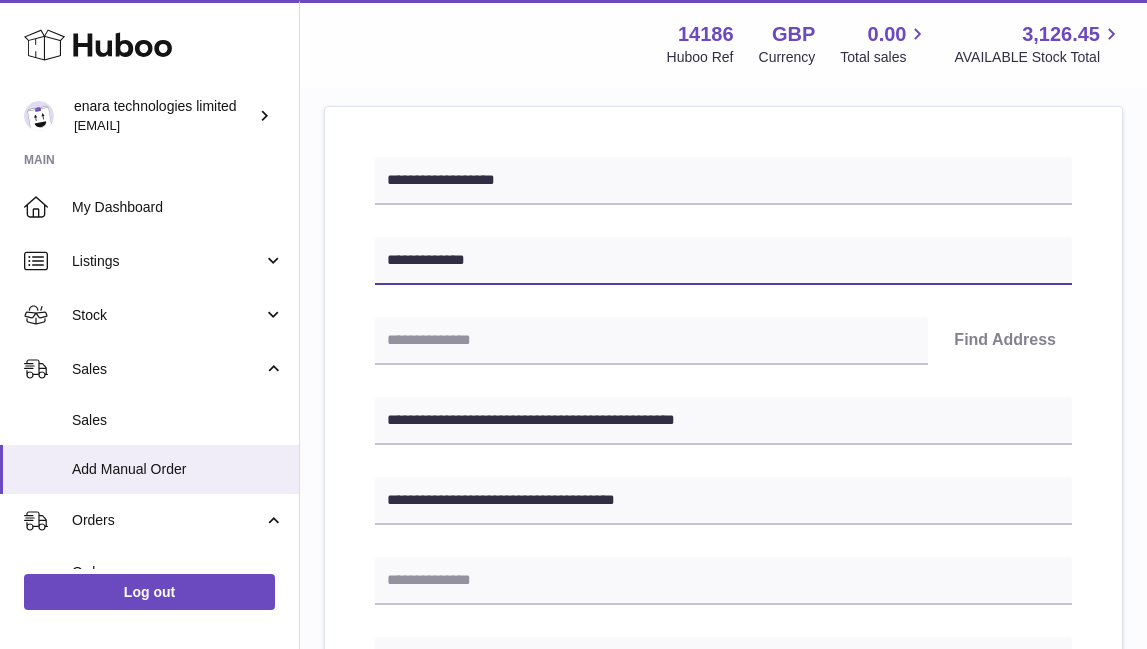 scroll, scrollTop: 217, scrollLeft: 0, axis: vertical 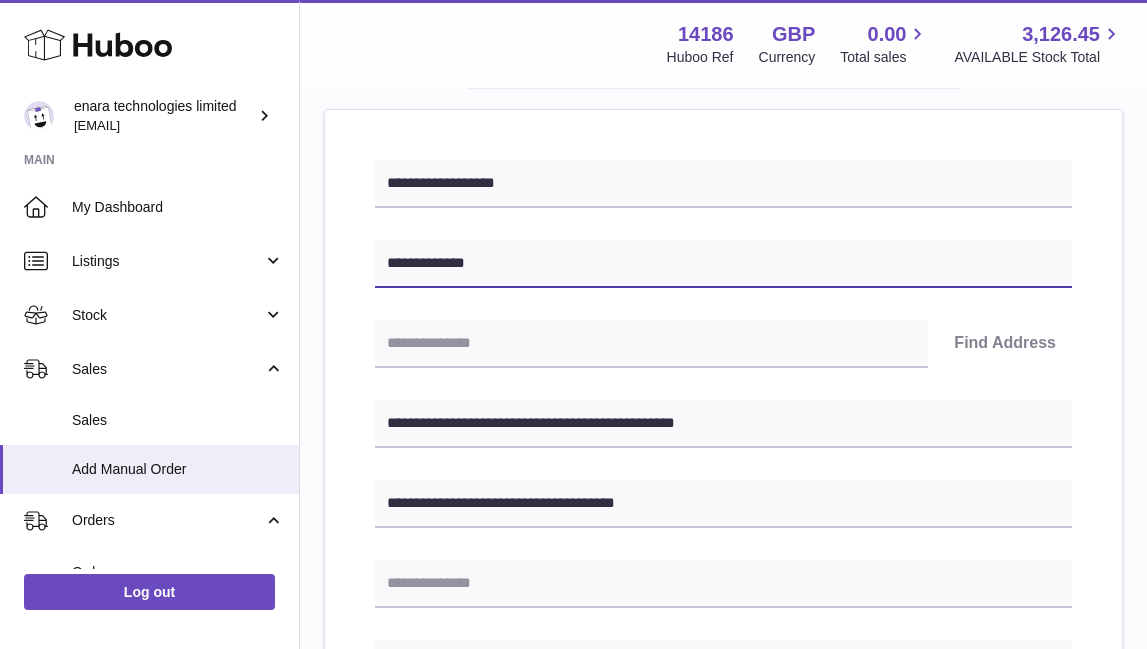 type on "**********" 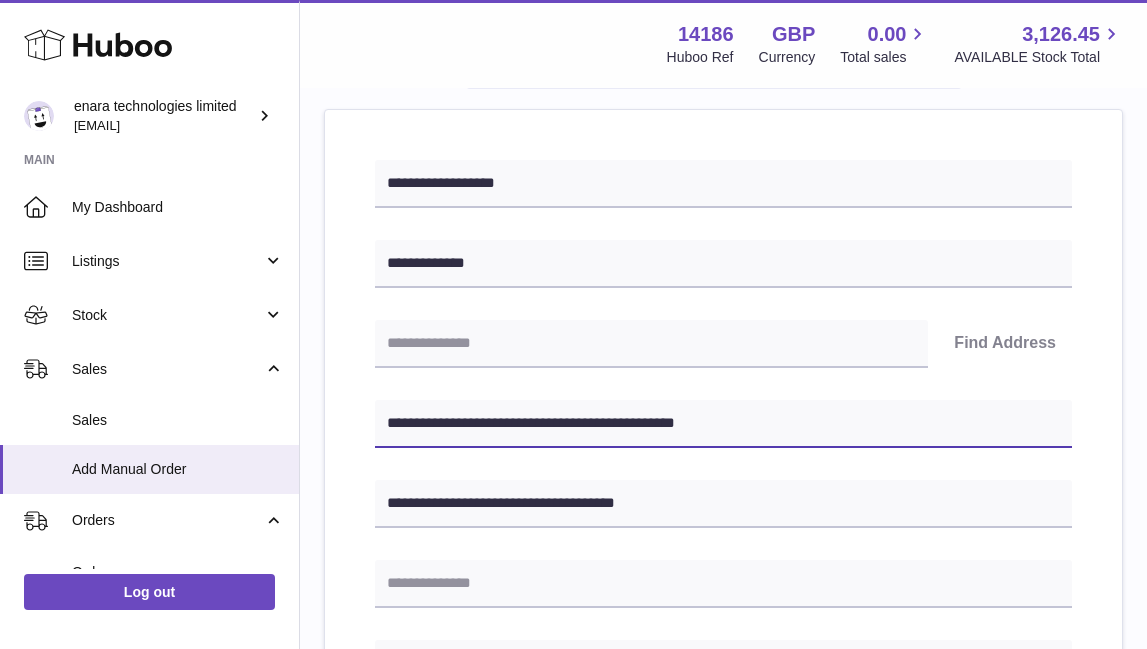 click on "**********" at bounding box center (723, 424) 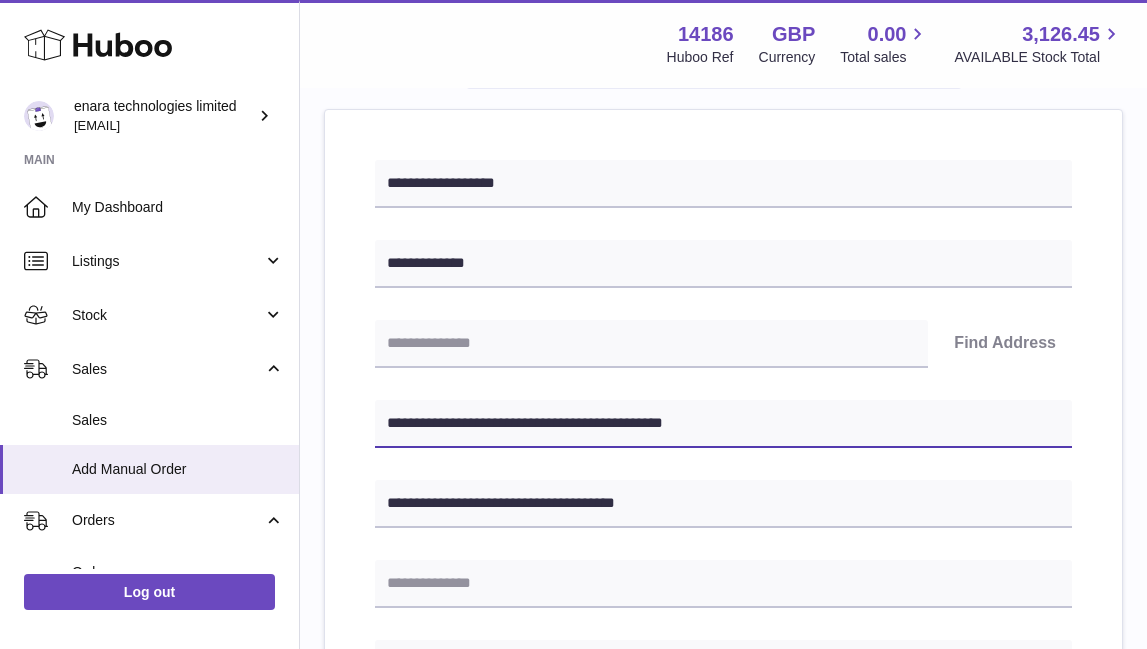 drag, startPoint x: 516, startPoint y: 420, endPoint x: 317, endPoint y: 364, distance: 206.7293 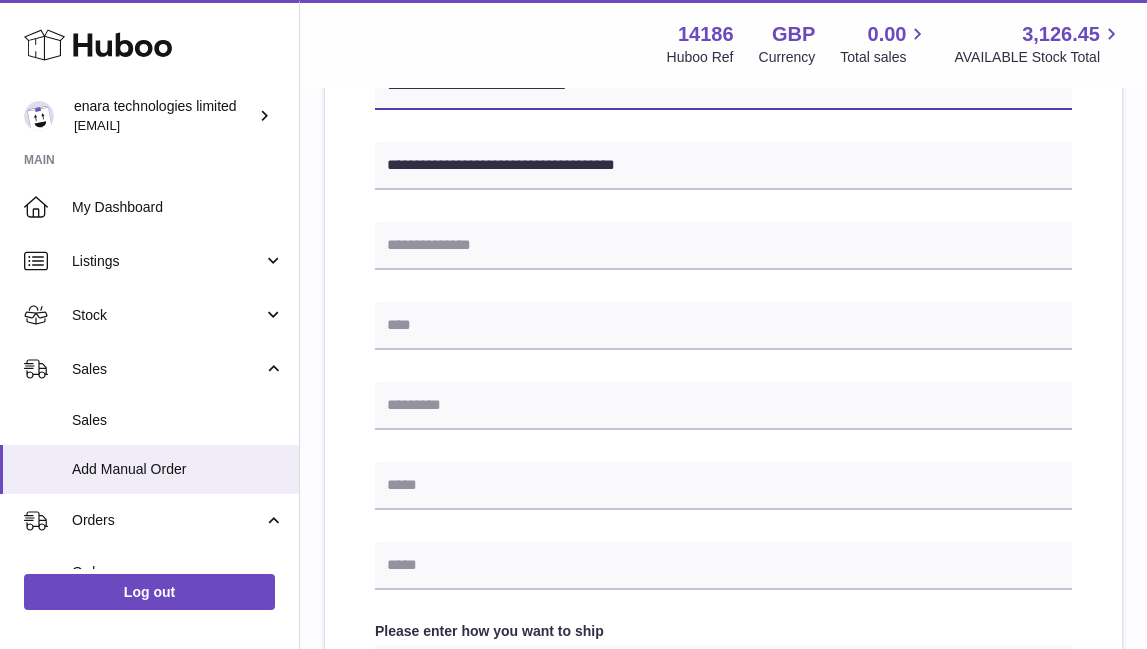 scroll, scrollTop: 556, scrollLeft: 0, axis: vertical 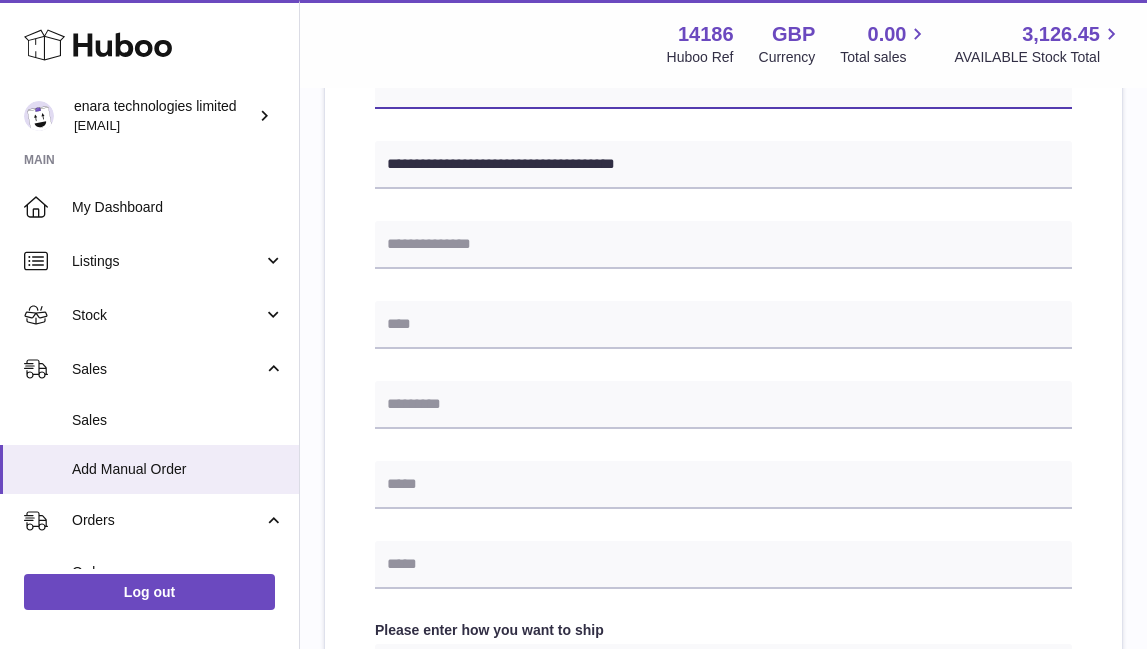 type on "**********" 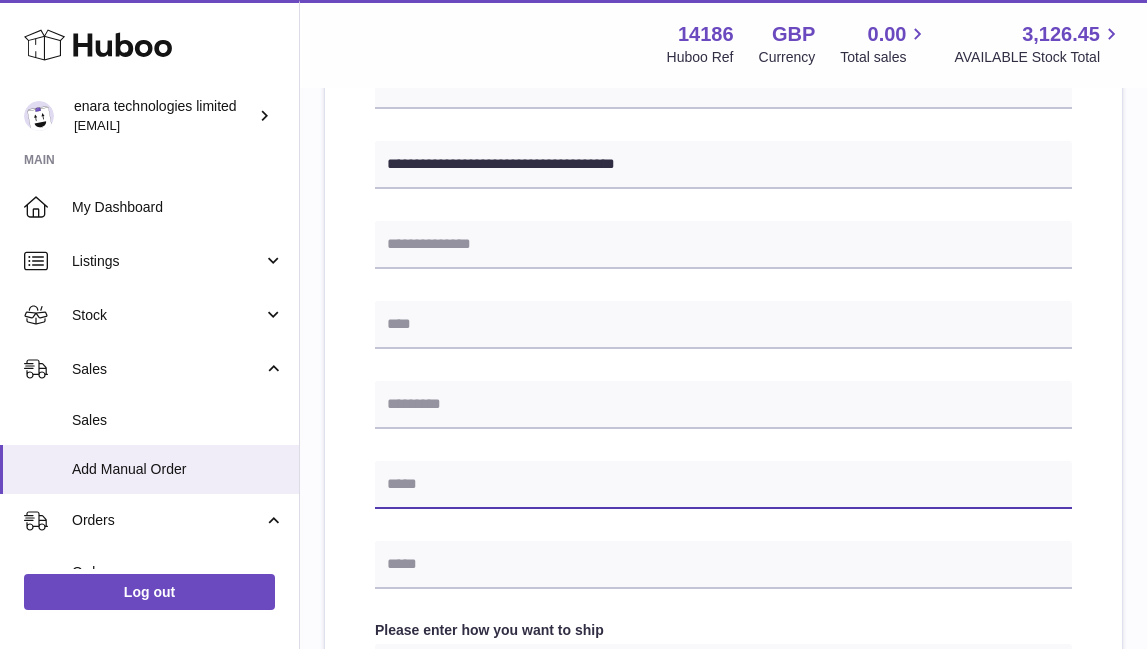 paste on "**********" 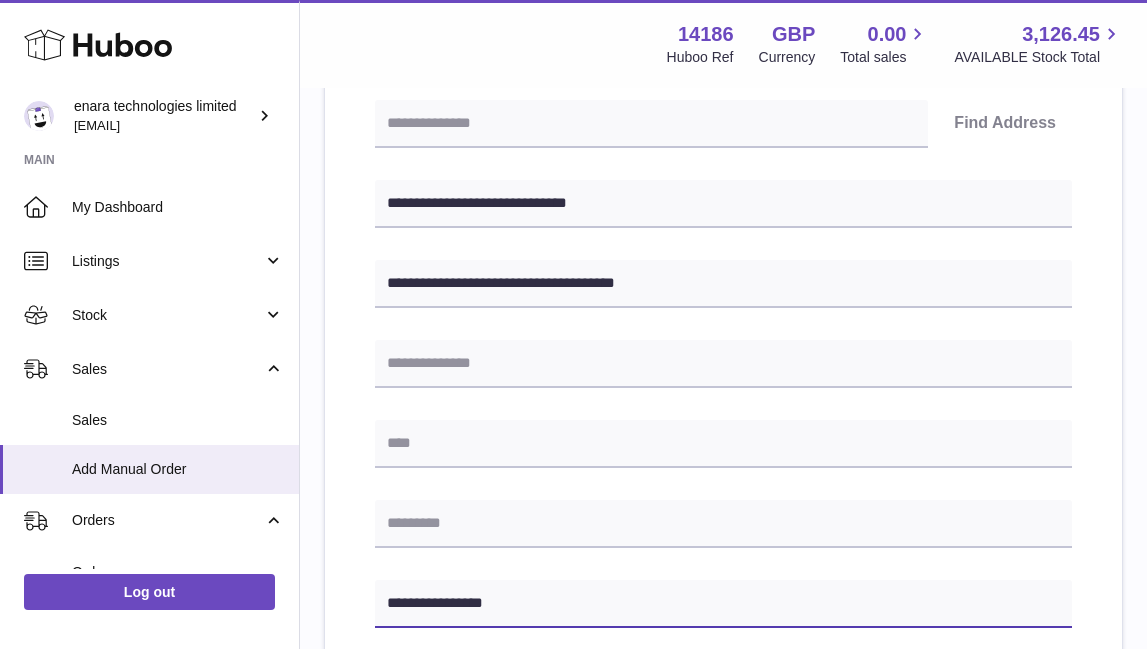 scroll, scrollTop: 428, scrollLeft: 0, axis: vertical 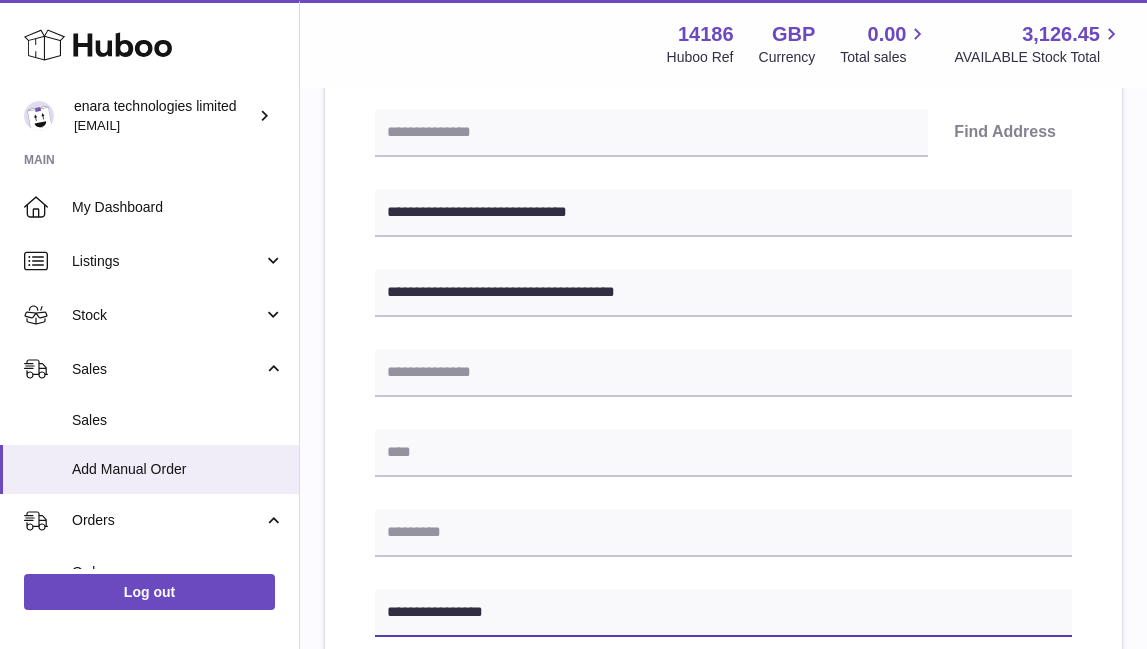 type on "**********" 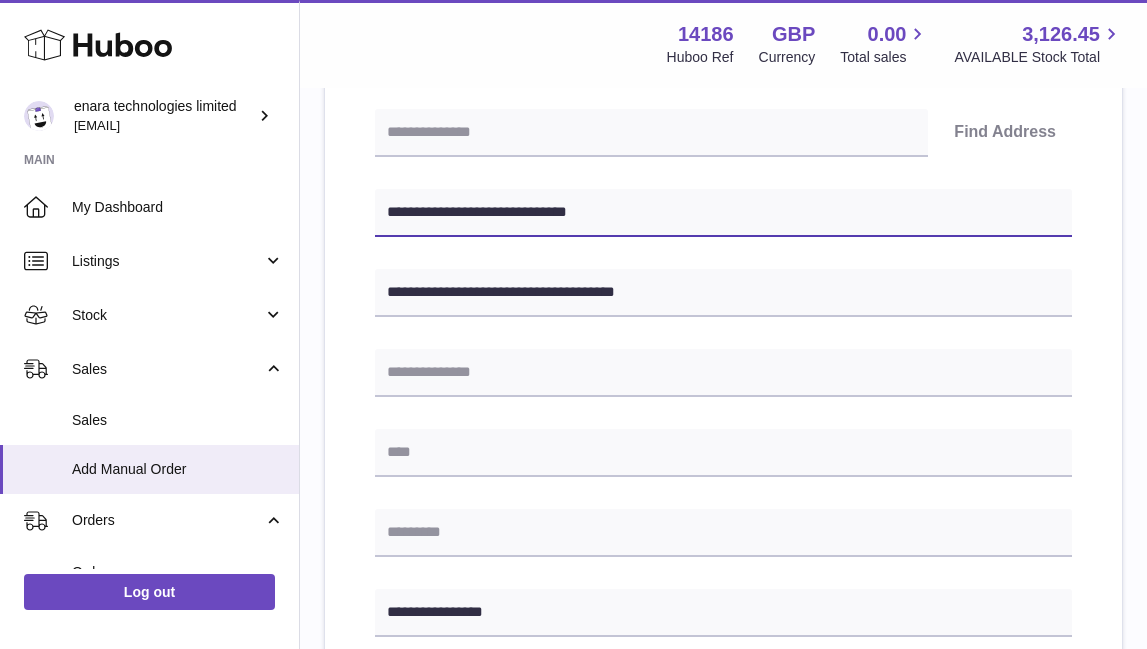 click on "**********" at bounding box center (723, 213) 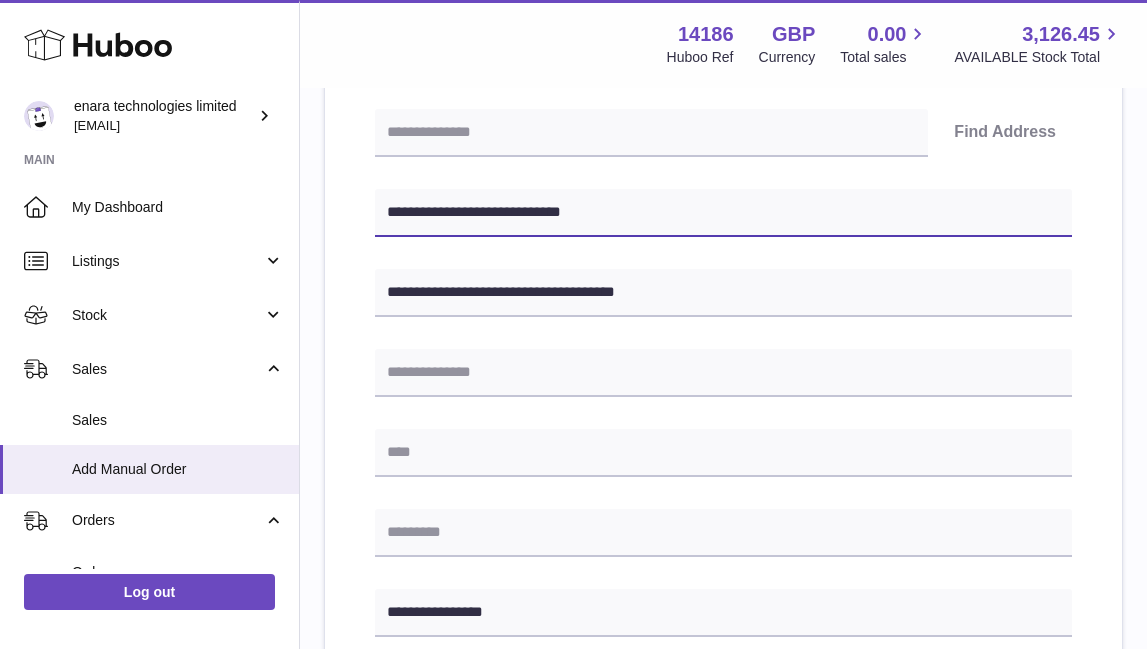 type on "**********" 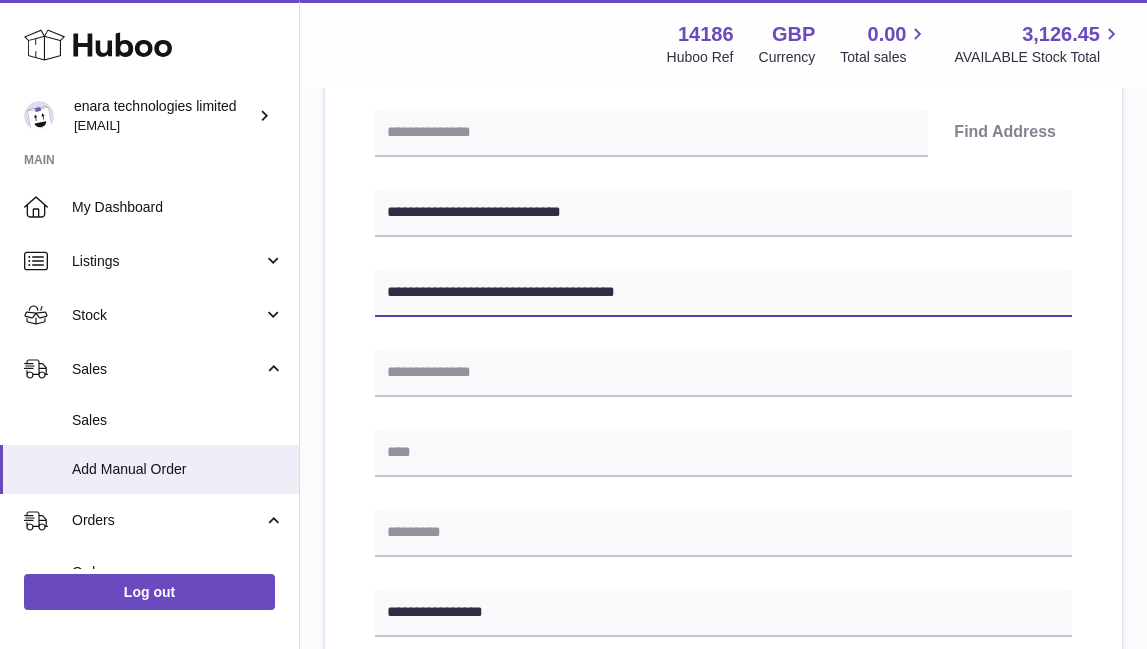 drag, startPoint x: 556, startPoint y: 288, endPoint x: 493, endPoint y: 293, distance: 63.1981 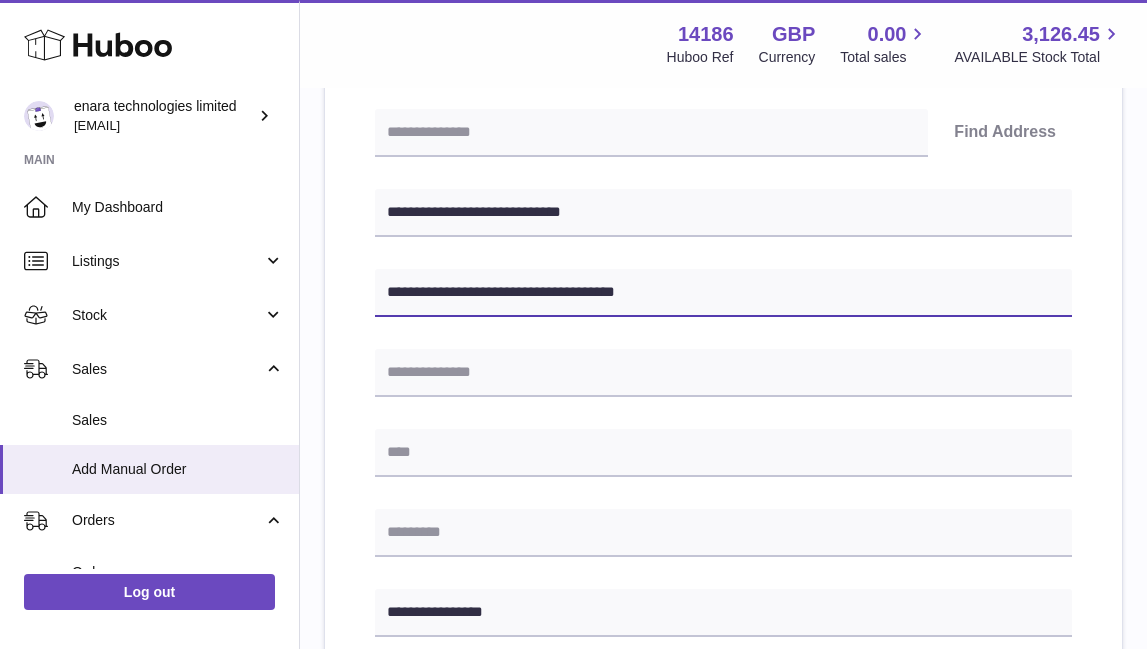 click on "**********" at bounding box center (723, 293) 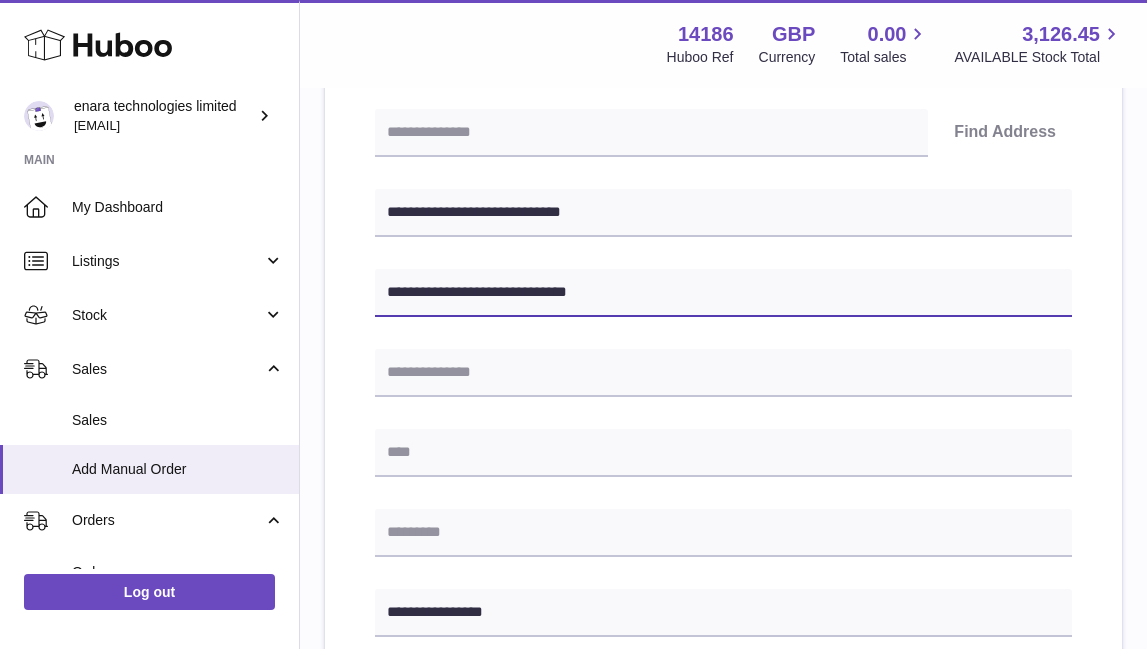type on "**********" 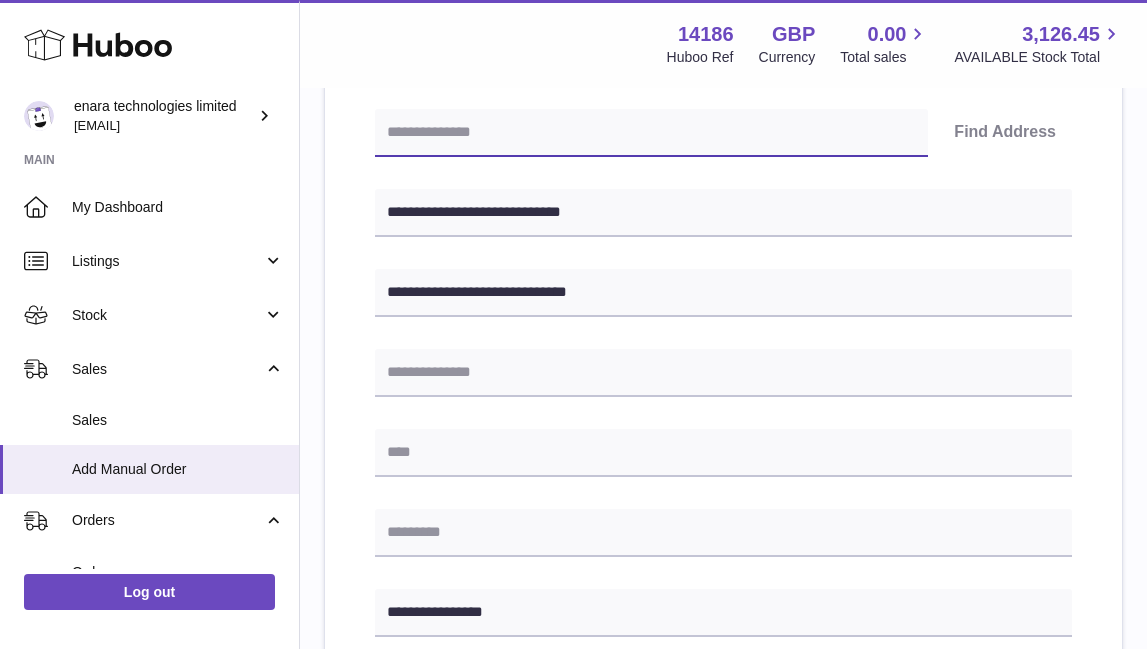 paste on "********" 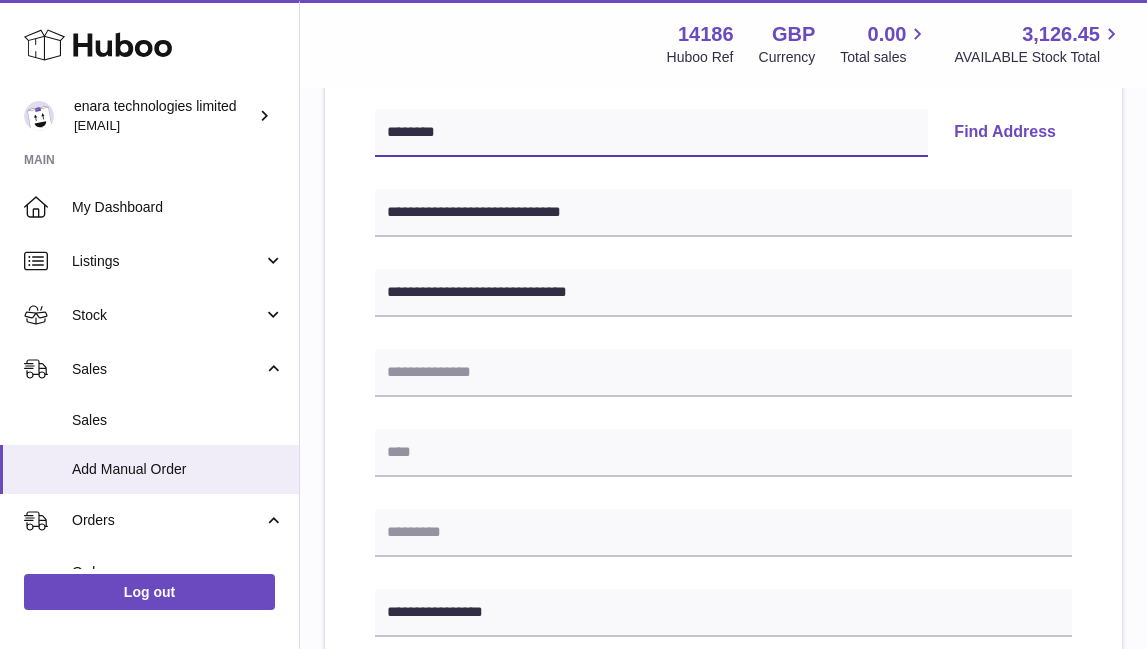 type on "********" 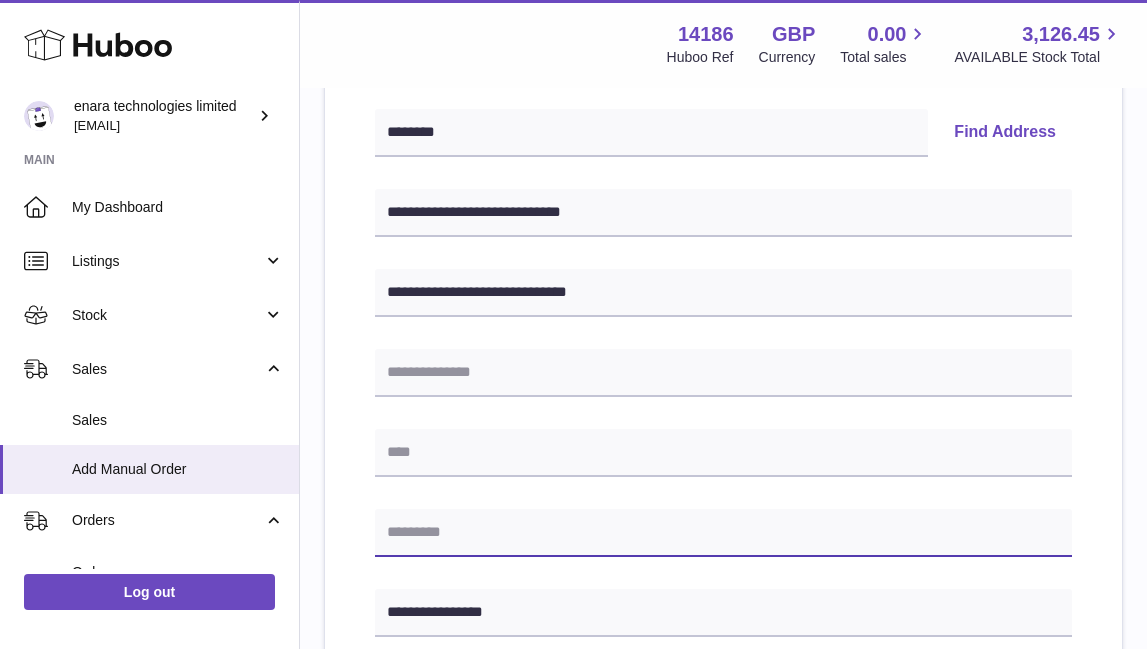 paste on "********" 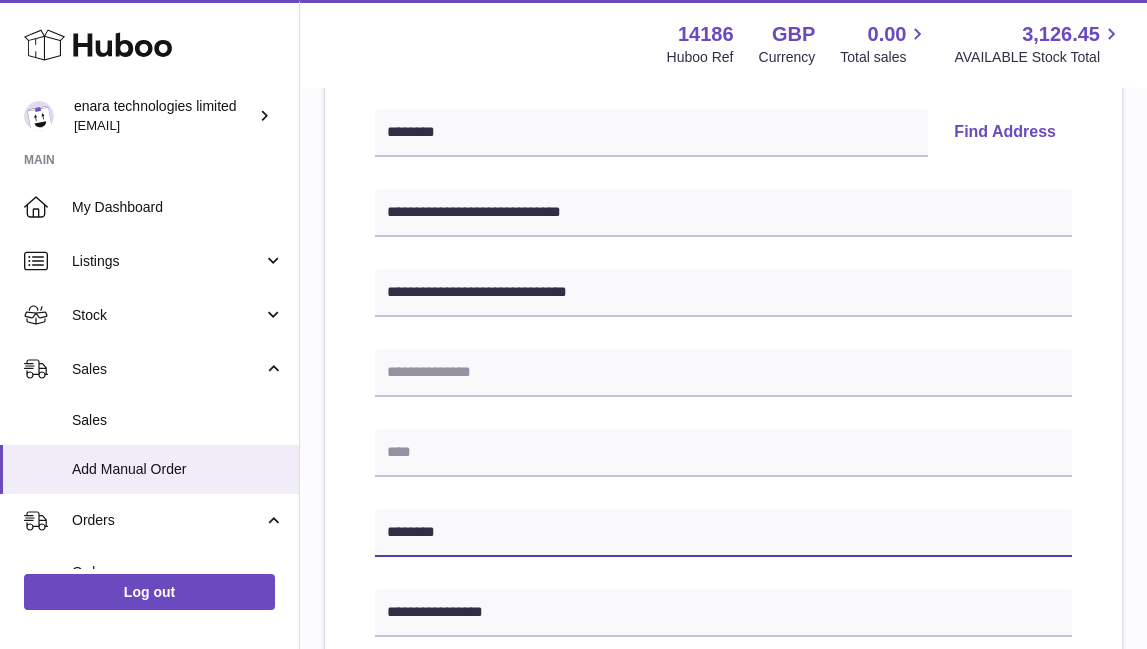 type on "********" 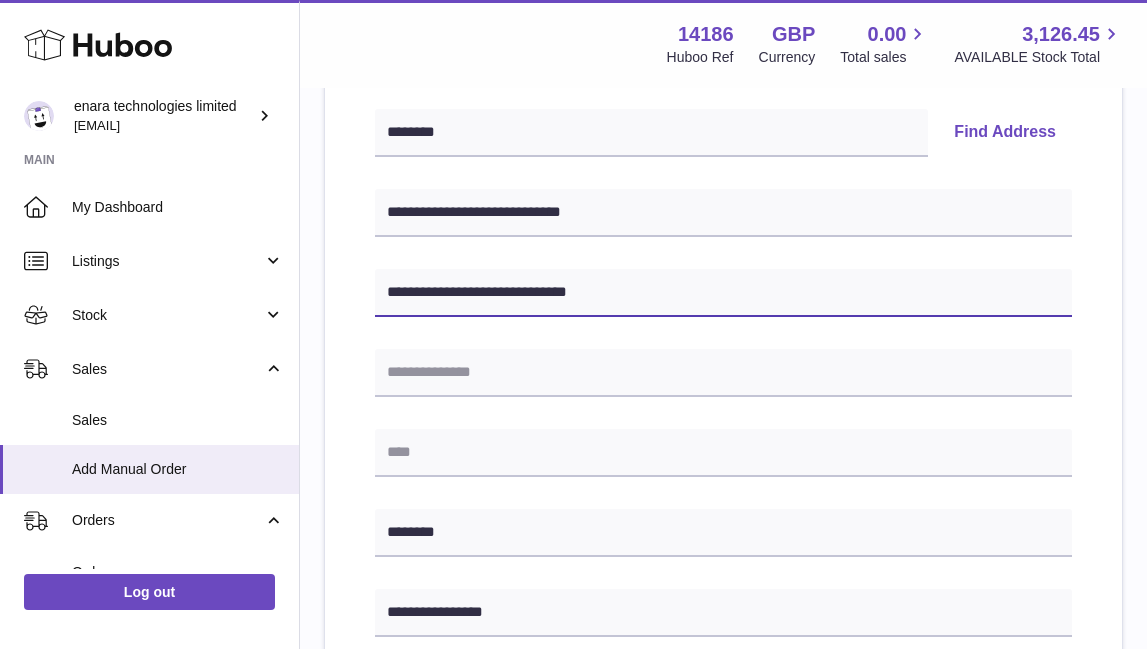 drag, startPoint x: 491, startPoint y: 290, endPoint x: 731, endPoint y: 369, distance: 252.66777 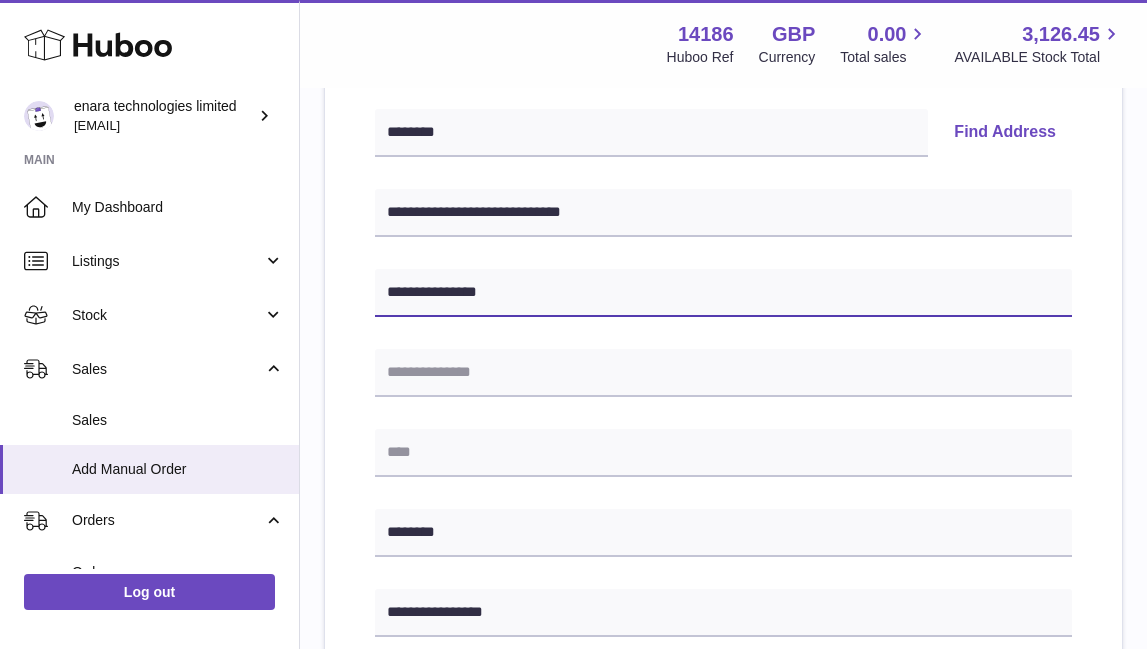 type on "**********" 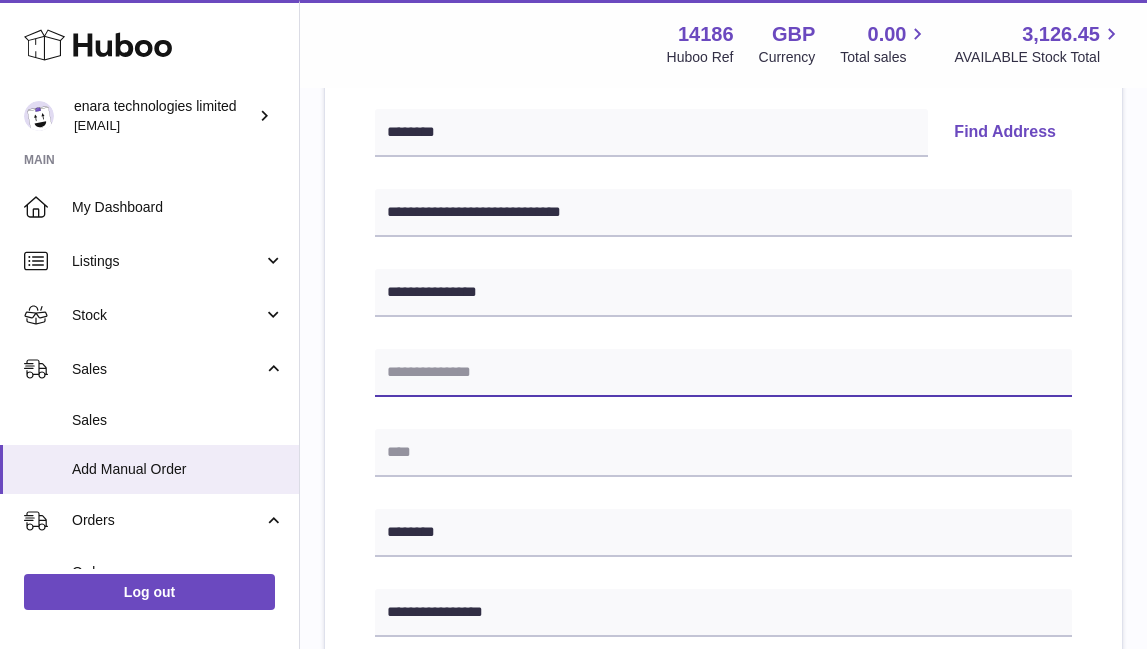 paste on "**********" 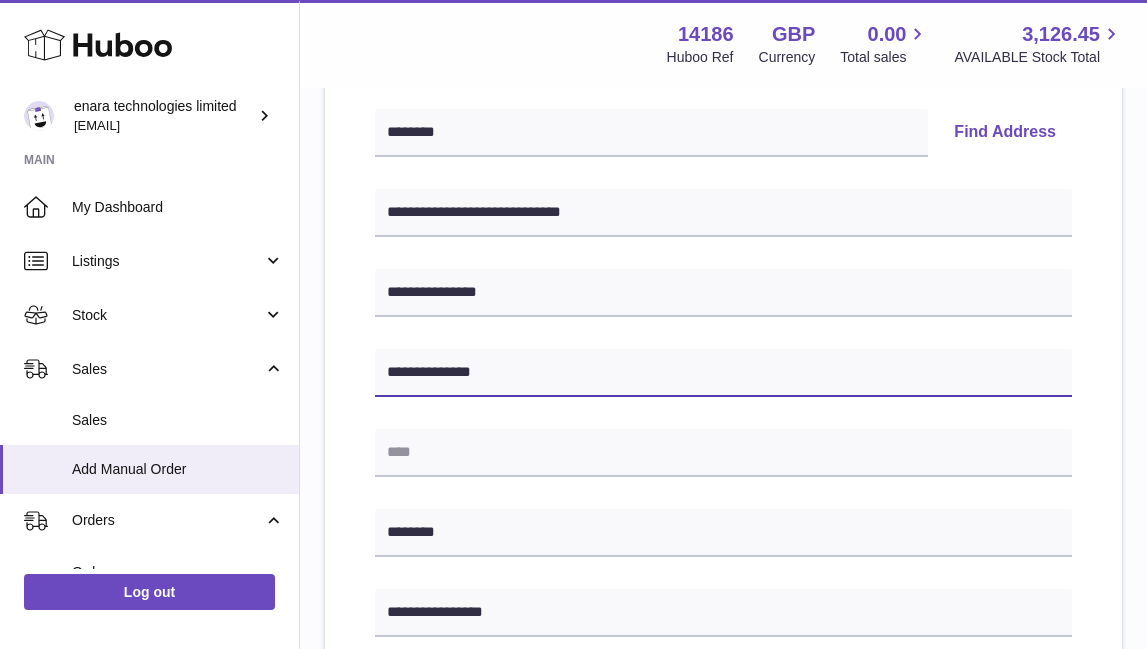 type on "**********" 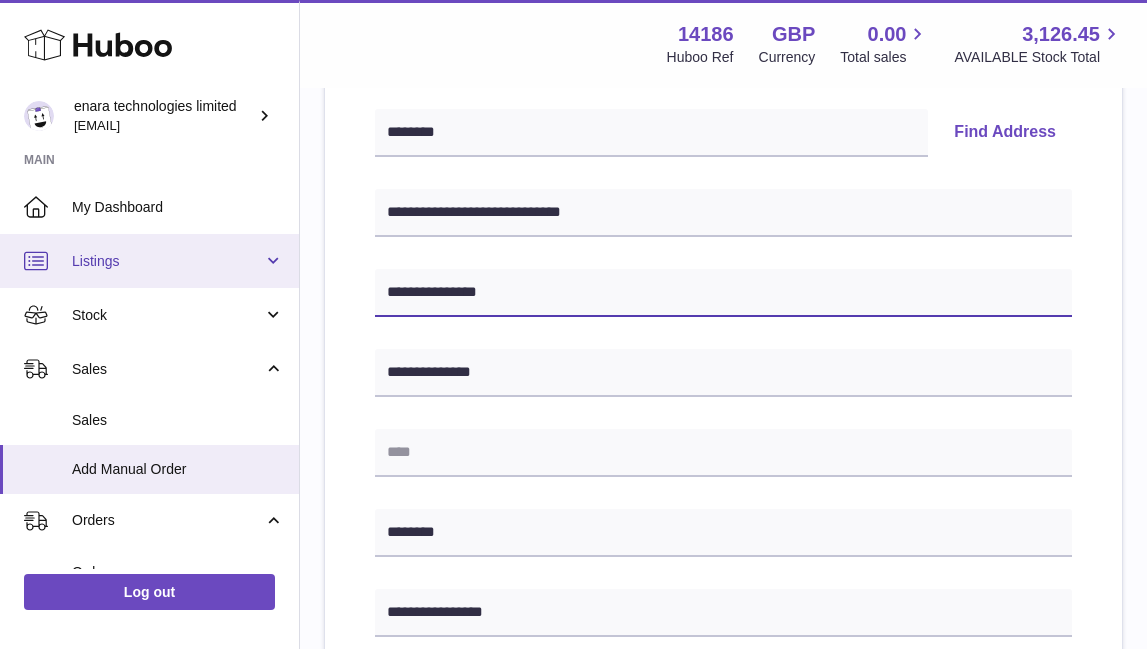 drag, startPoint x: 515, startPoint y: 288, endPoint x: 293, endPoint y: 254, distance: 224.58852 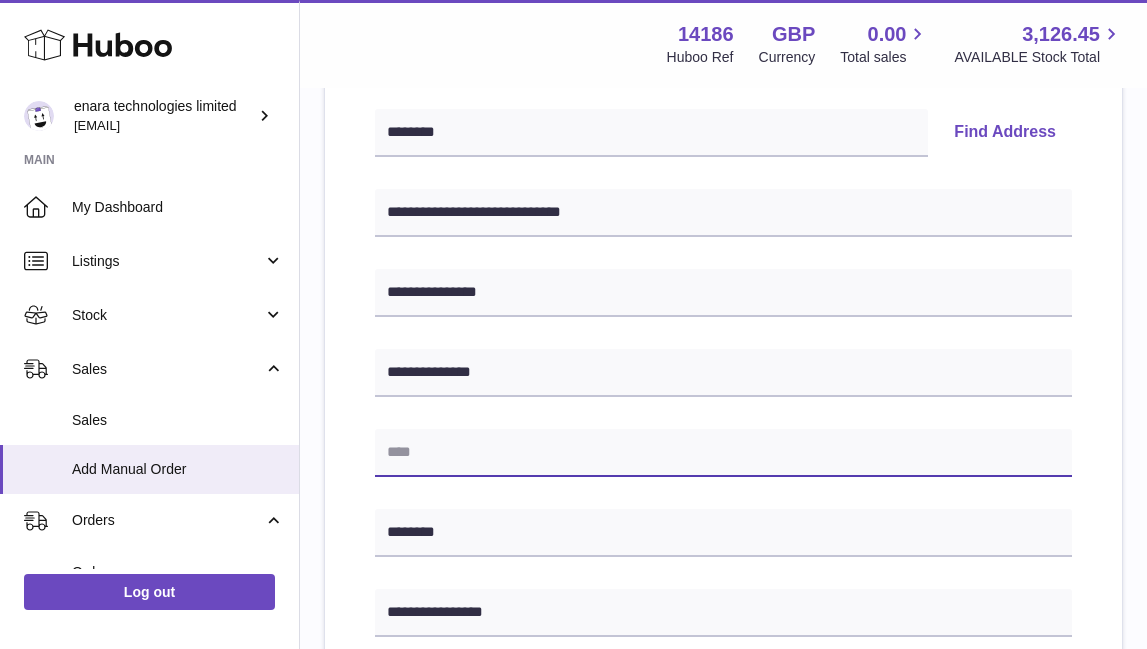 click at bounding box center [723, 453] 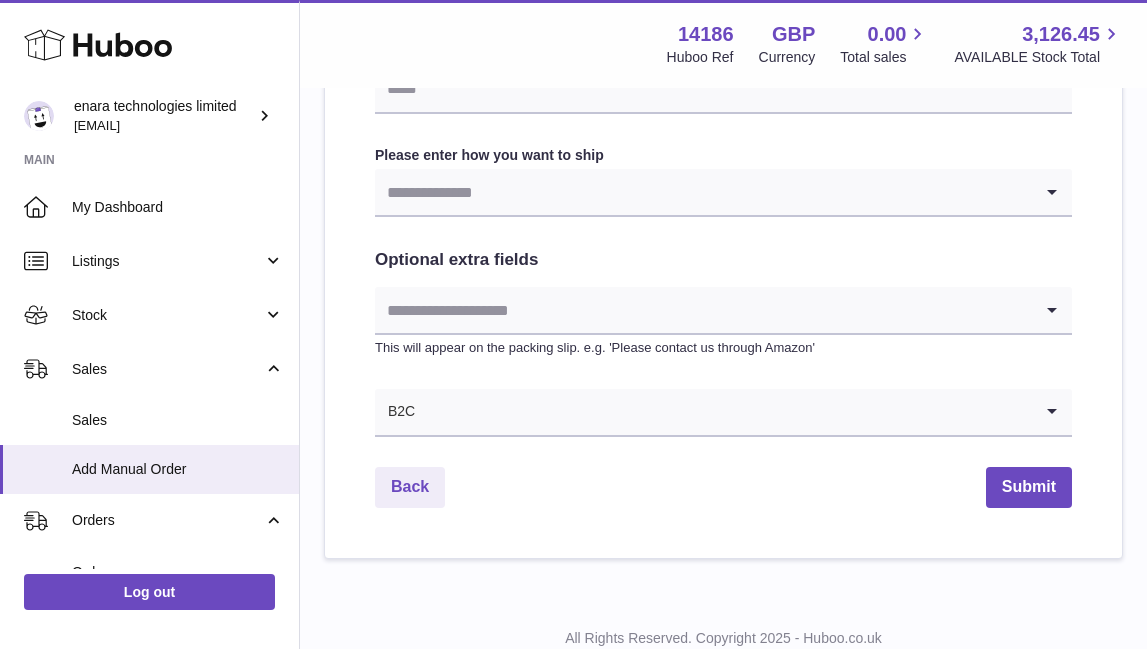 scroll, scrollTop: 1043, scrollLeft: 0, axis: vertical 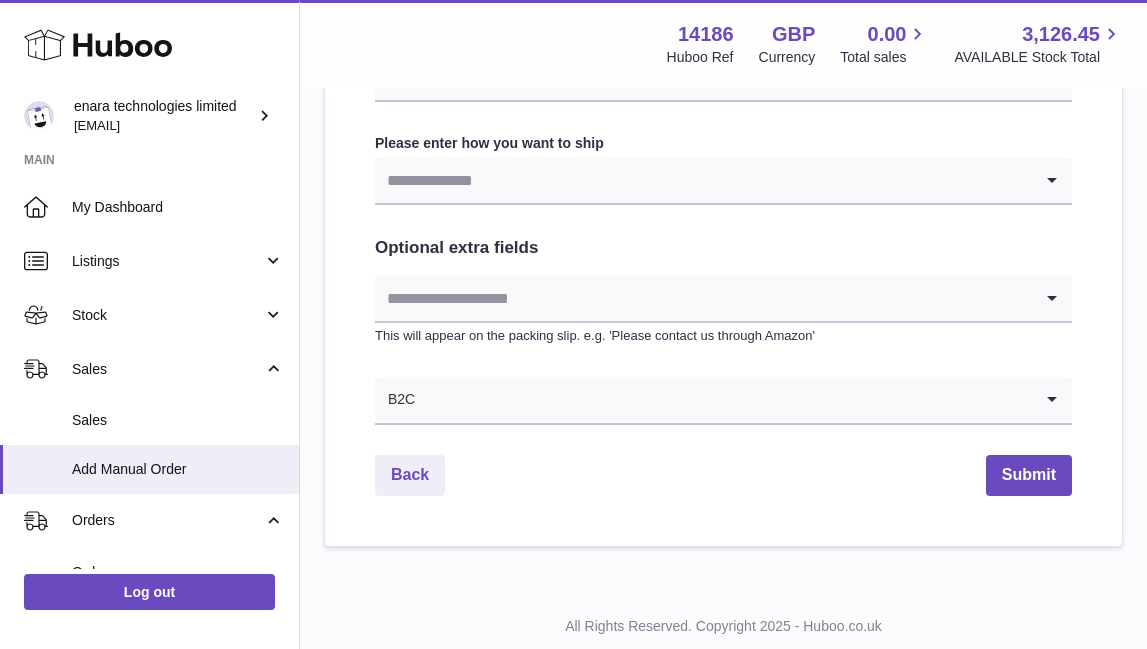 type on "**********" 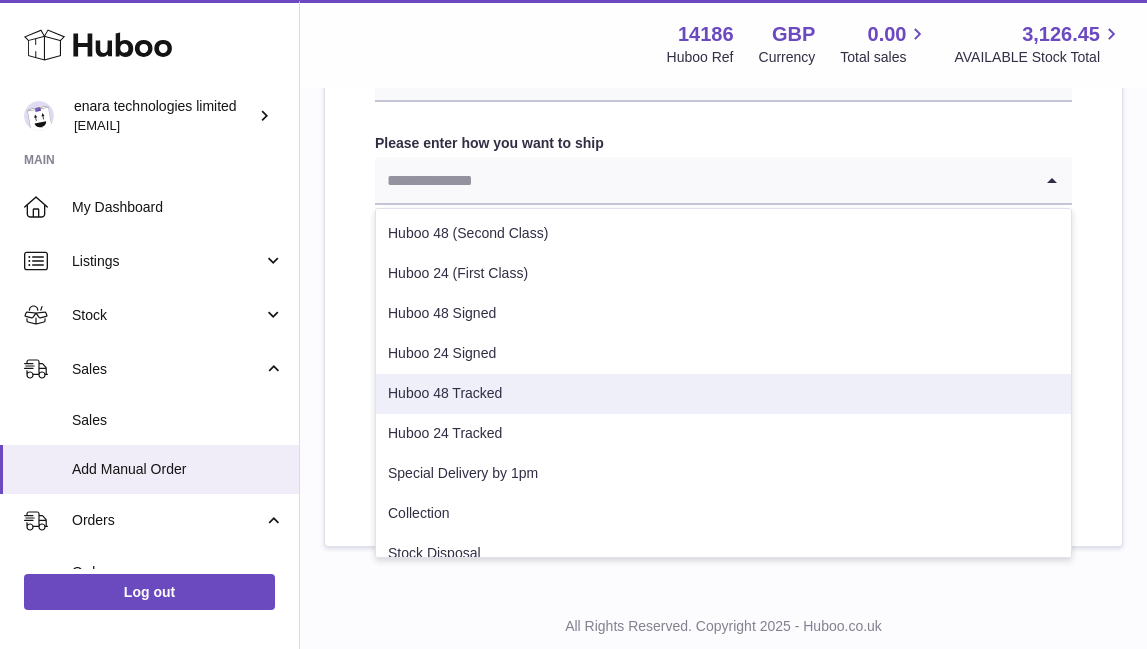 click on "Huboo 48 Tracked" at bounding box center (723, 394) 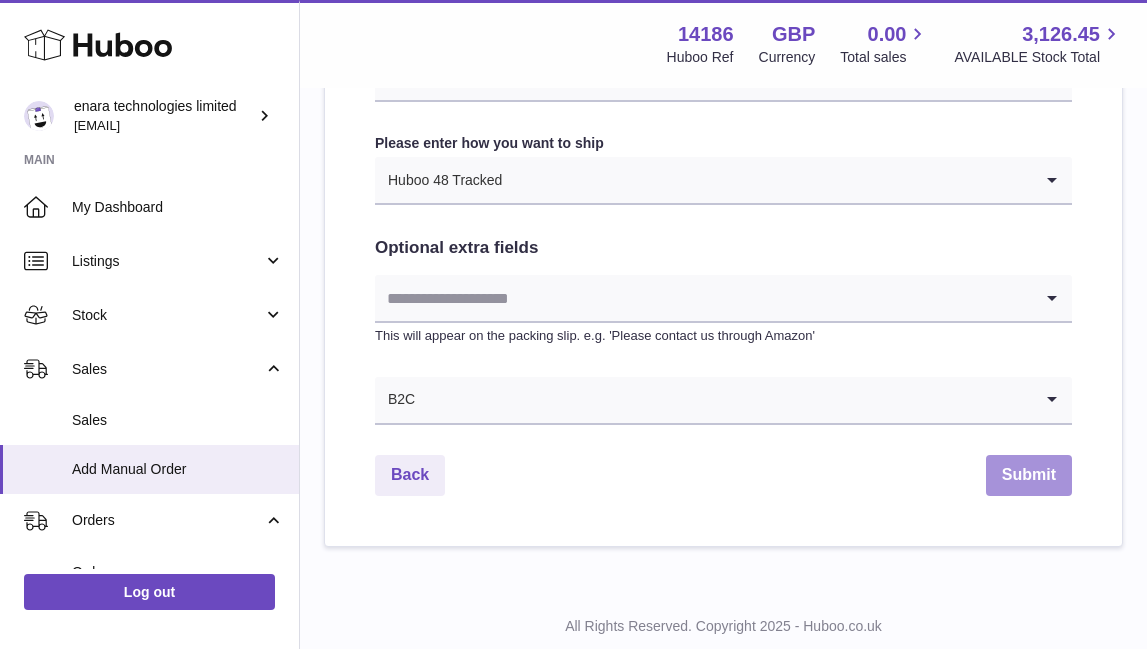 click on "Submit" at bounding box center [1029, 475] 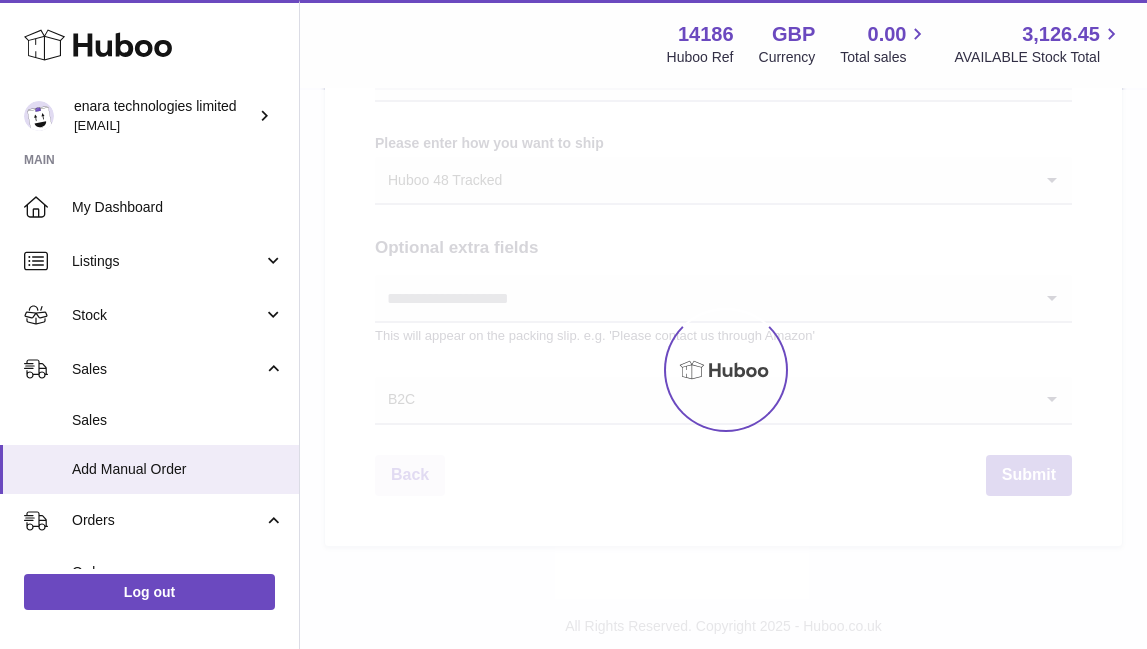 scroll, scrollTop: 0, scrollLeft: 0, axis: both 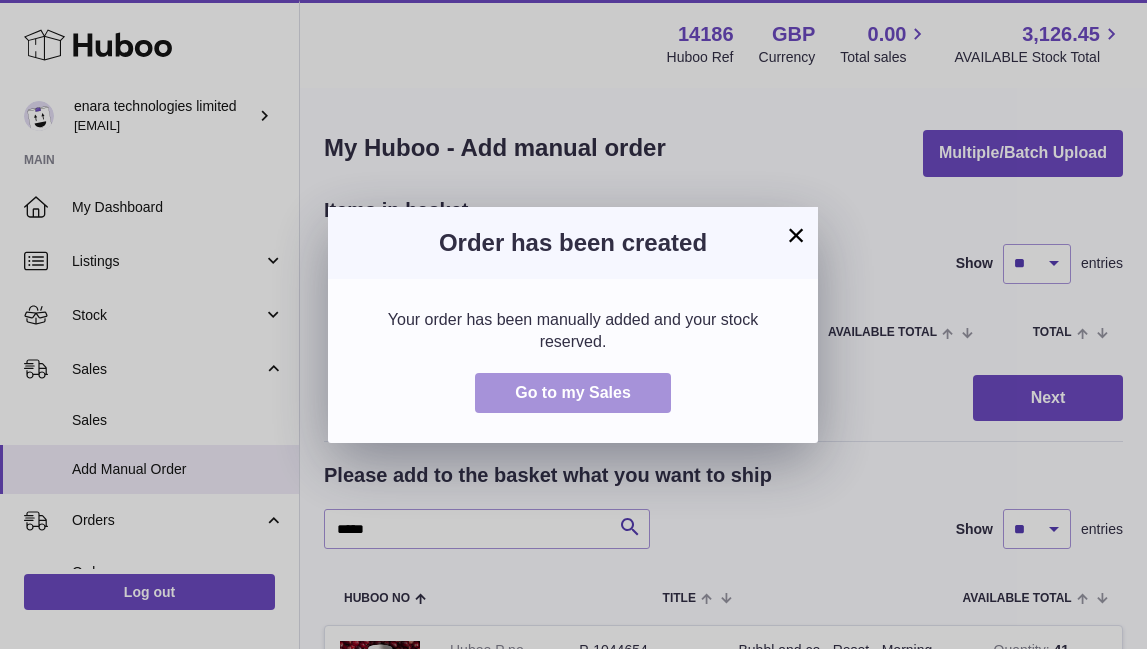 click on "Go to my Sales" at bounding box center [573, 393] 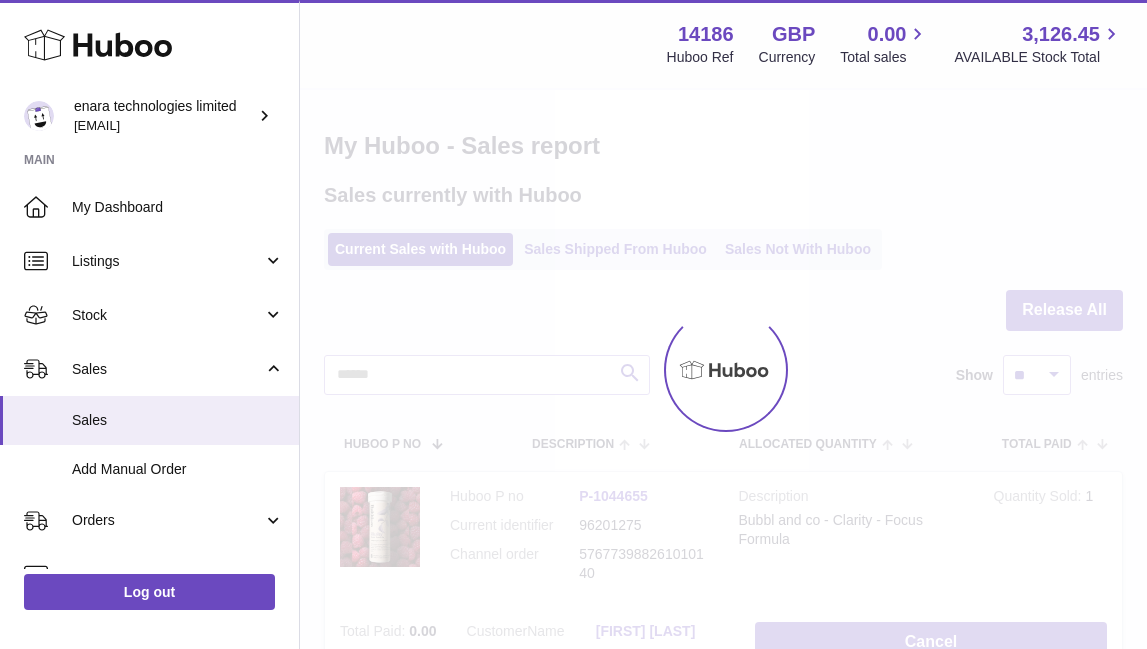 scroll, scrollTop: 0, scrollLeft: 0, axis: both 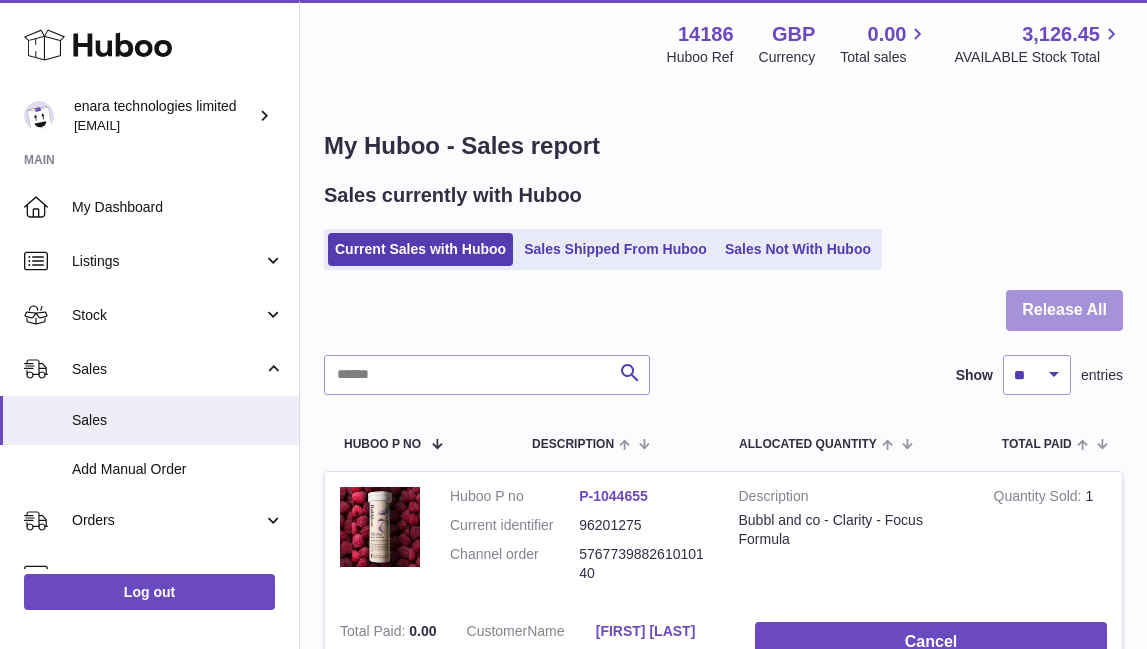 click on "Release All" at bounding box center [1064, 310] 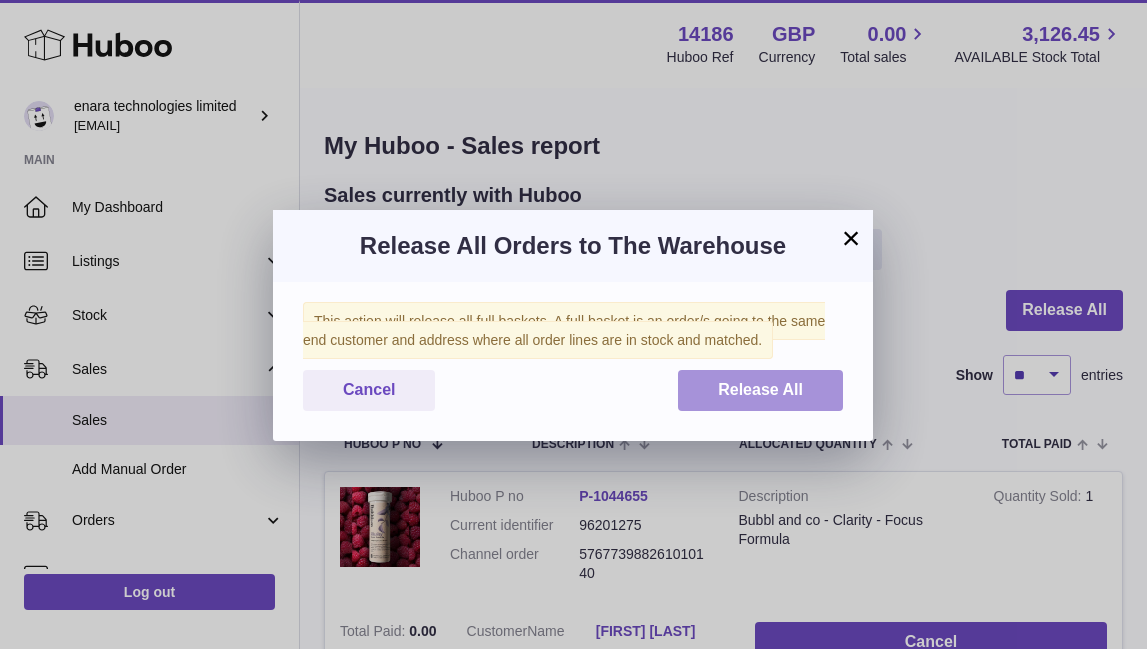 click on "Release All" at bounding box center [760, 390] 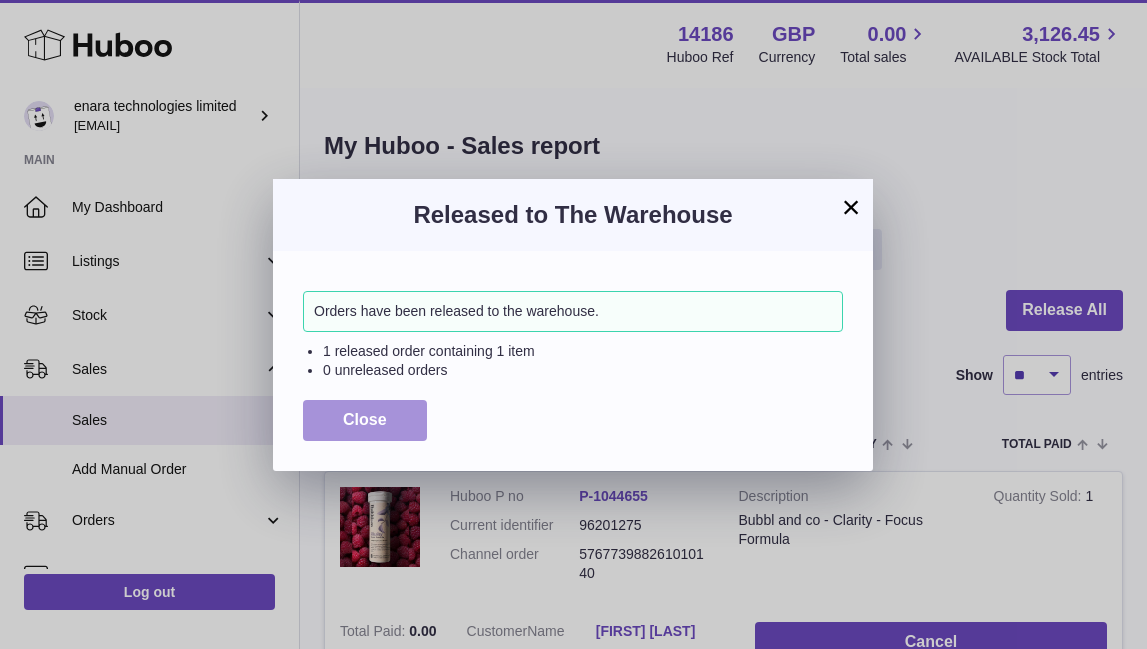 click on "Close" at bounding box center (365, 419) 